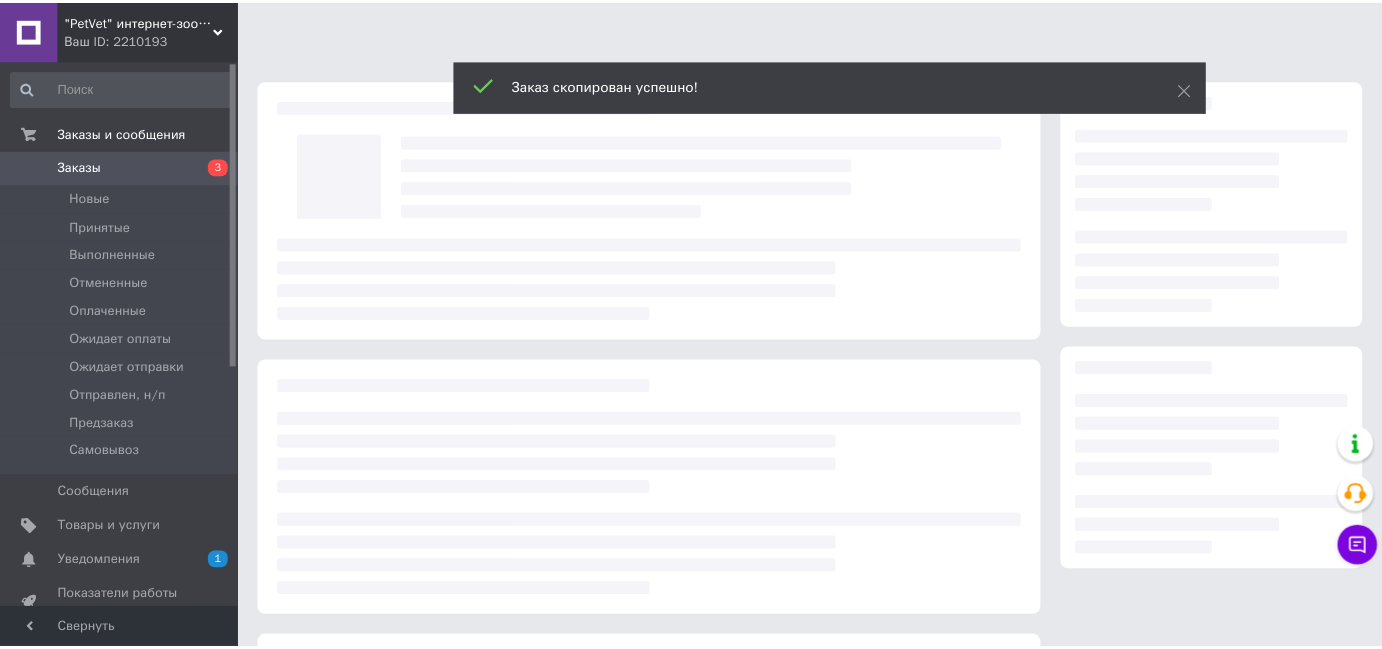 scroll, scrollTop: 0, scrollLeft: 0, axis: both 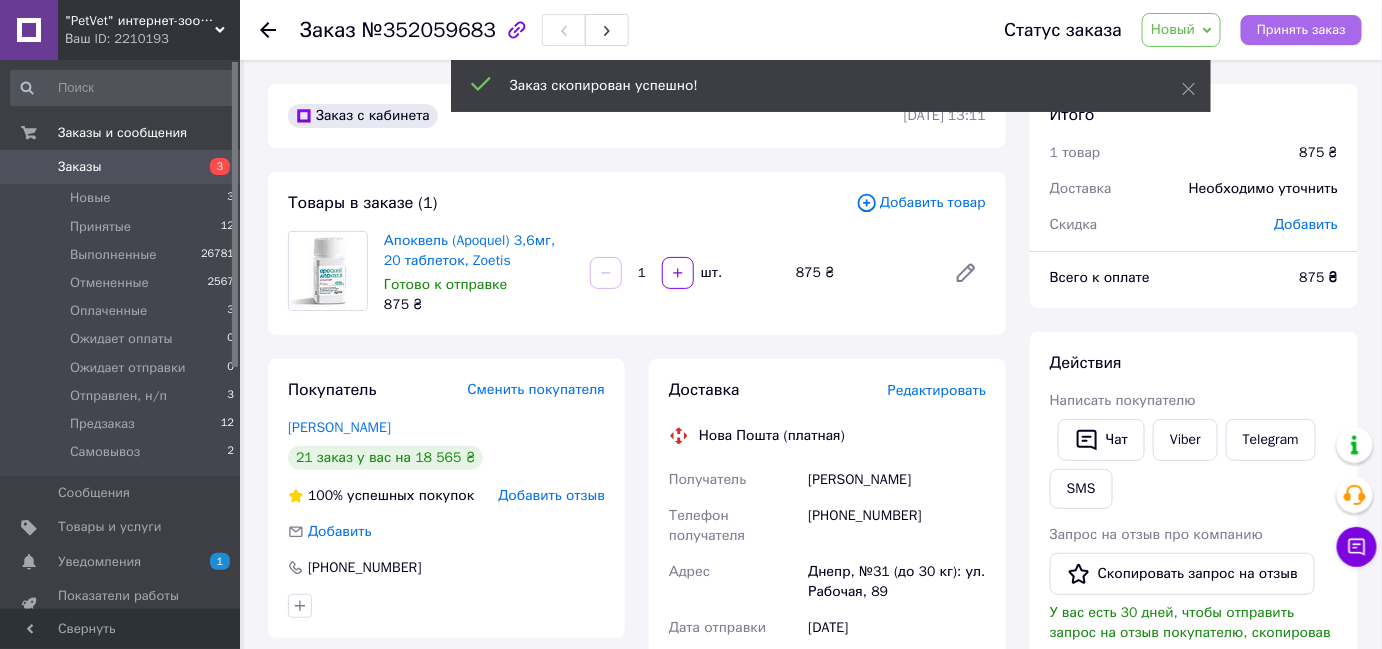 click on "Принять заказ" at bounding box center (1301, 30) 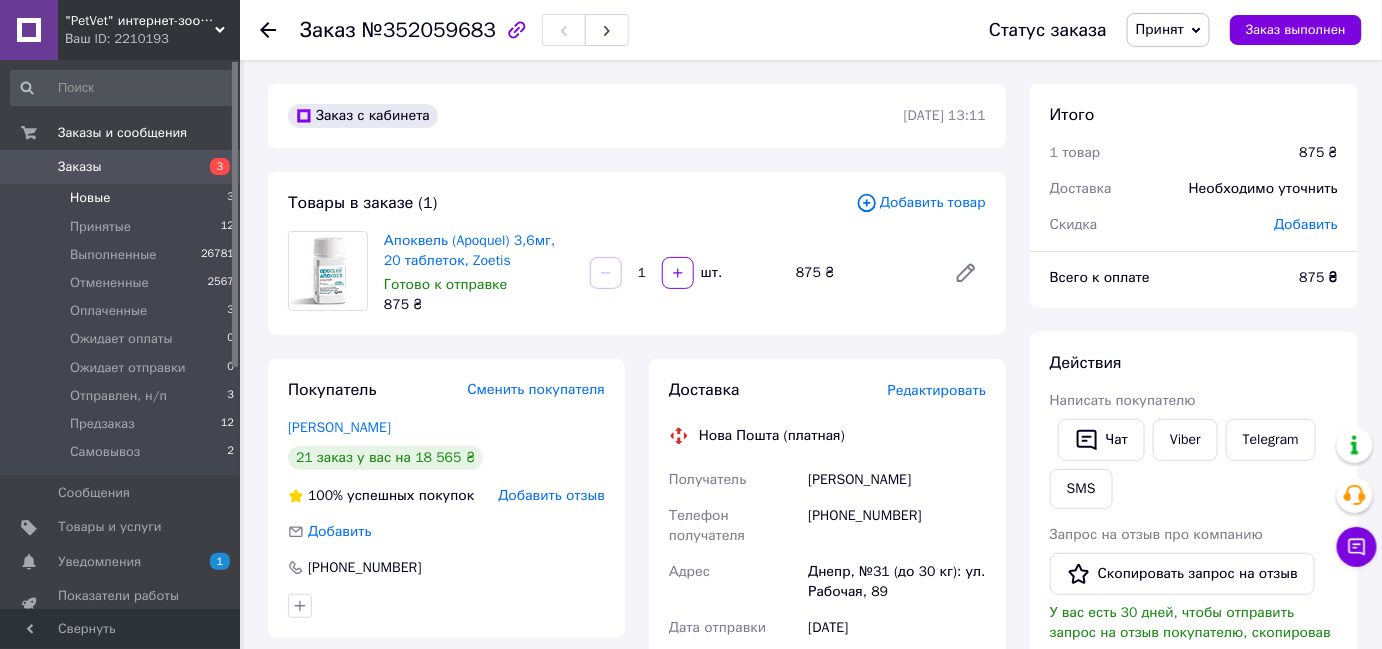 click on "Новые 3" at bounding box center (123, 198) 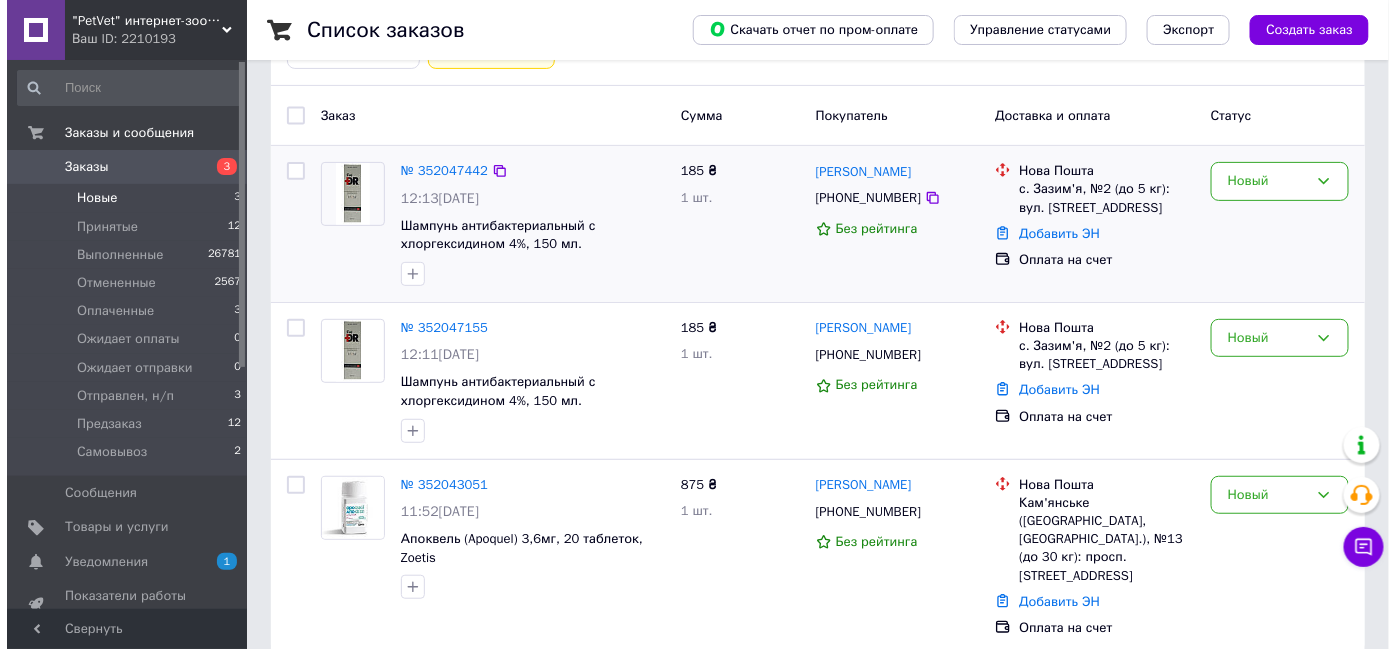 scroll, scrollTop: 149, scrollLeft: 0, axis: vertical 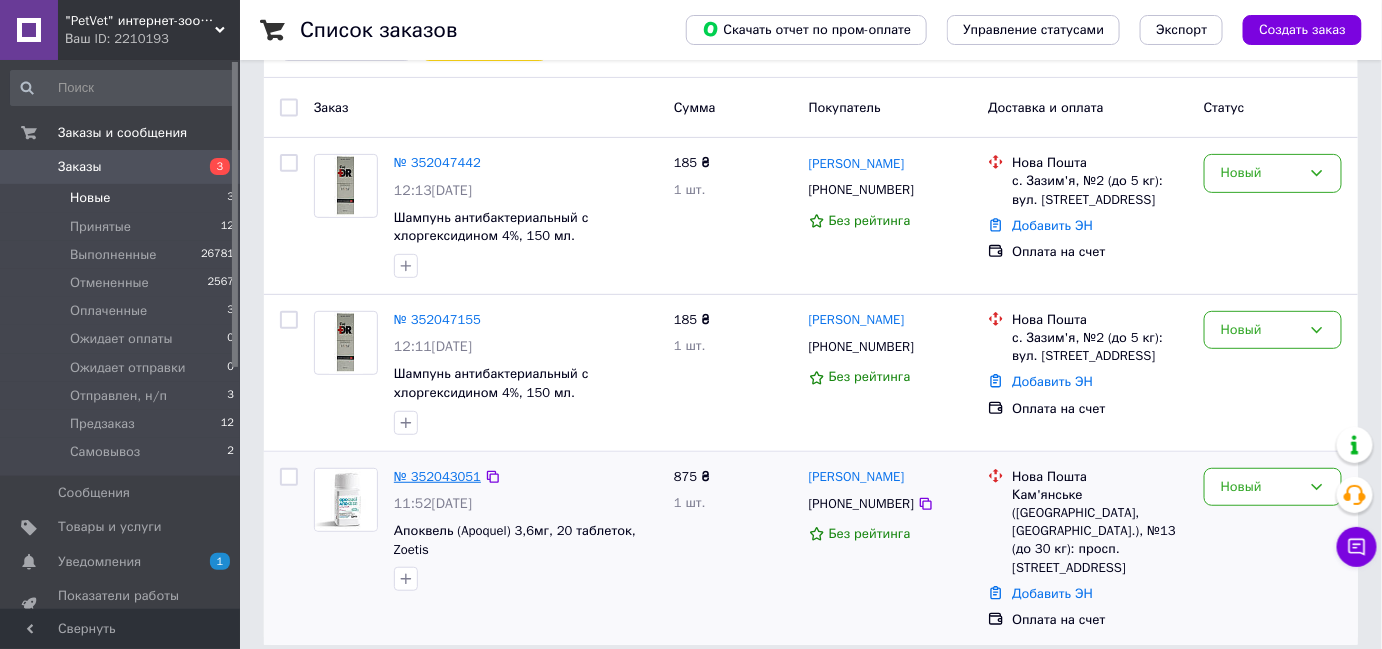 click on "№ 352043051" at bounding box center (437, 476) 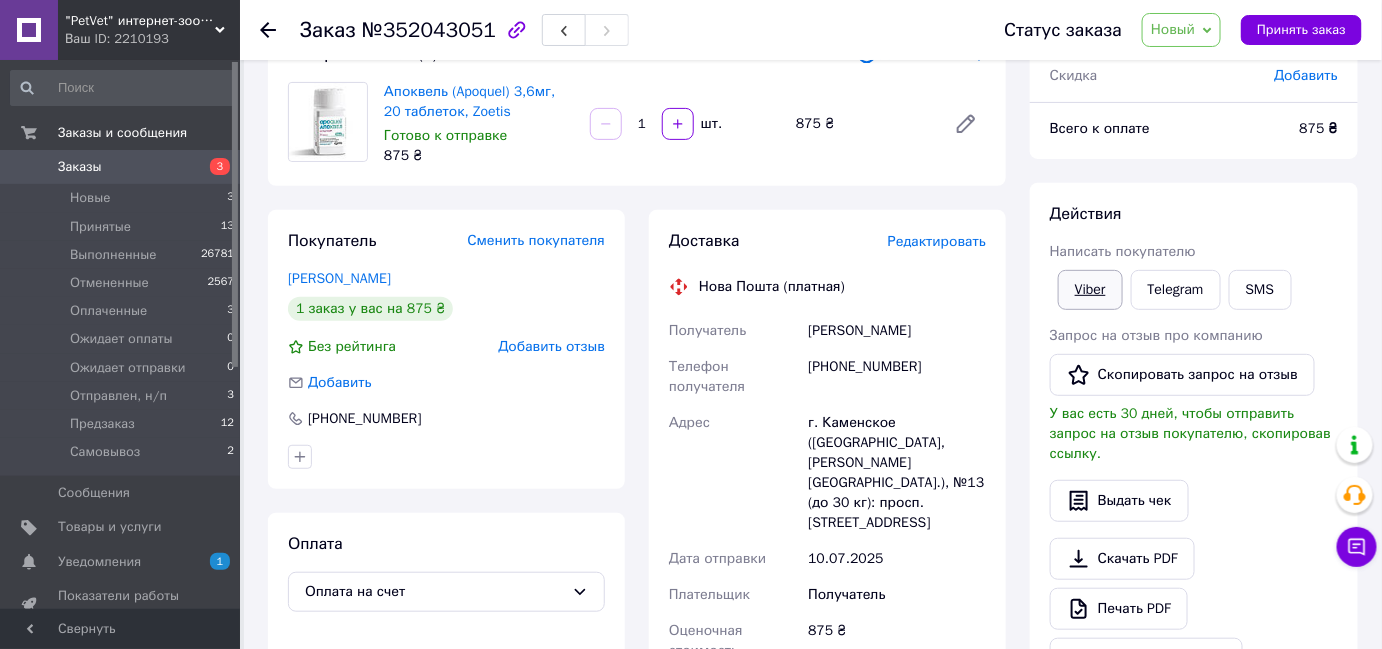click on "Viber" at bounding box center (1090, 290) 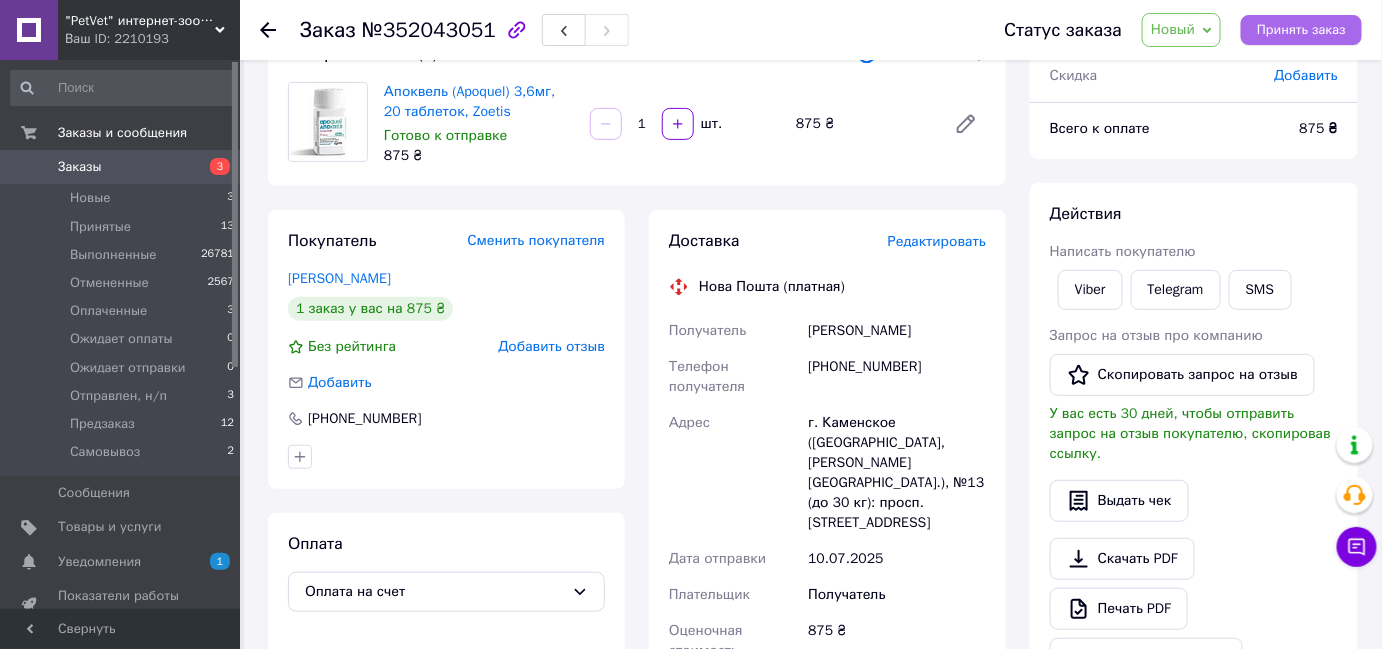 click on "Принять заказ" at bounding box center (1301, 30) 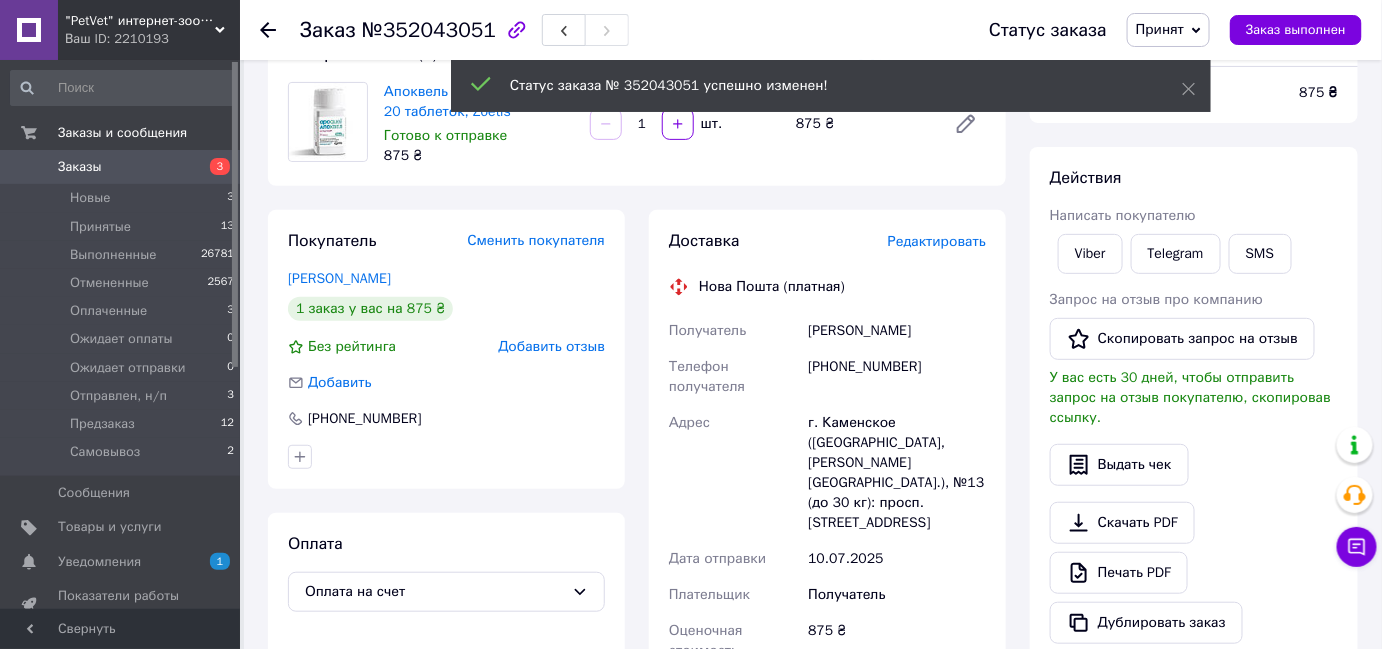 click on "Принят" at bounding box center (1160, 29) 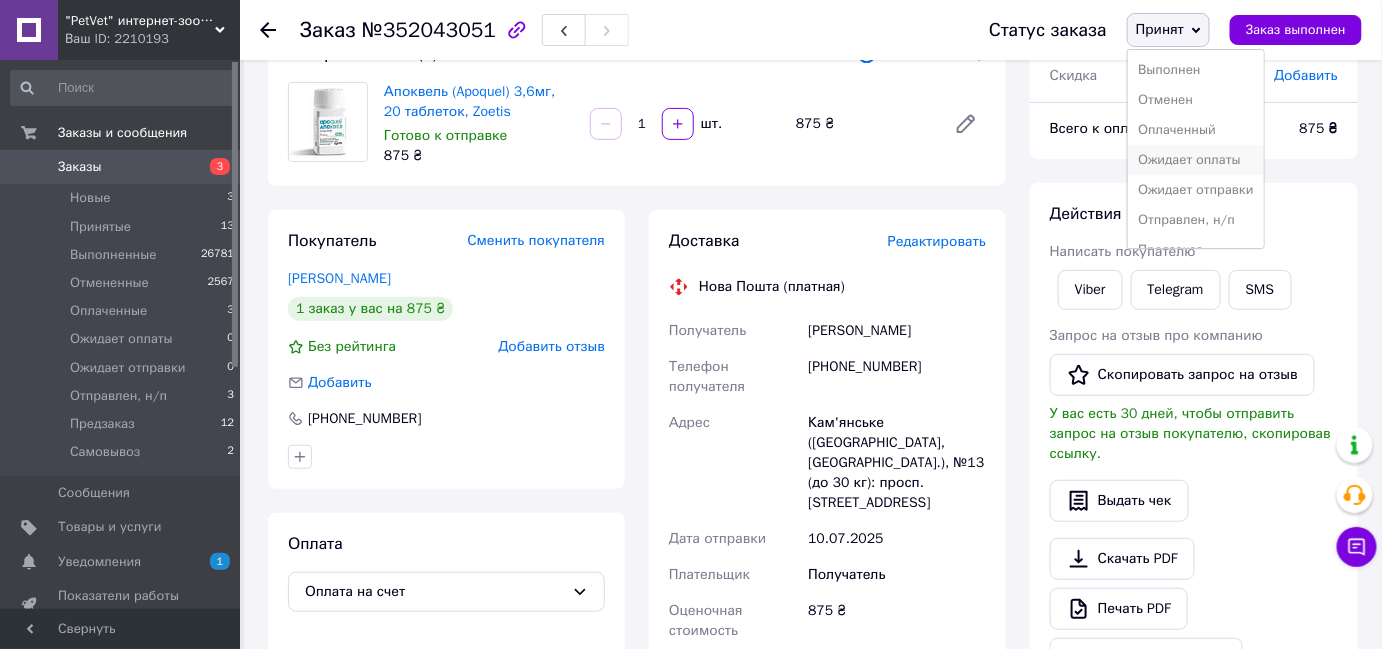 click on "Ожидает оплаты" at bounding box center [1196, 160] 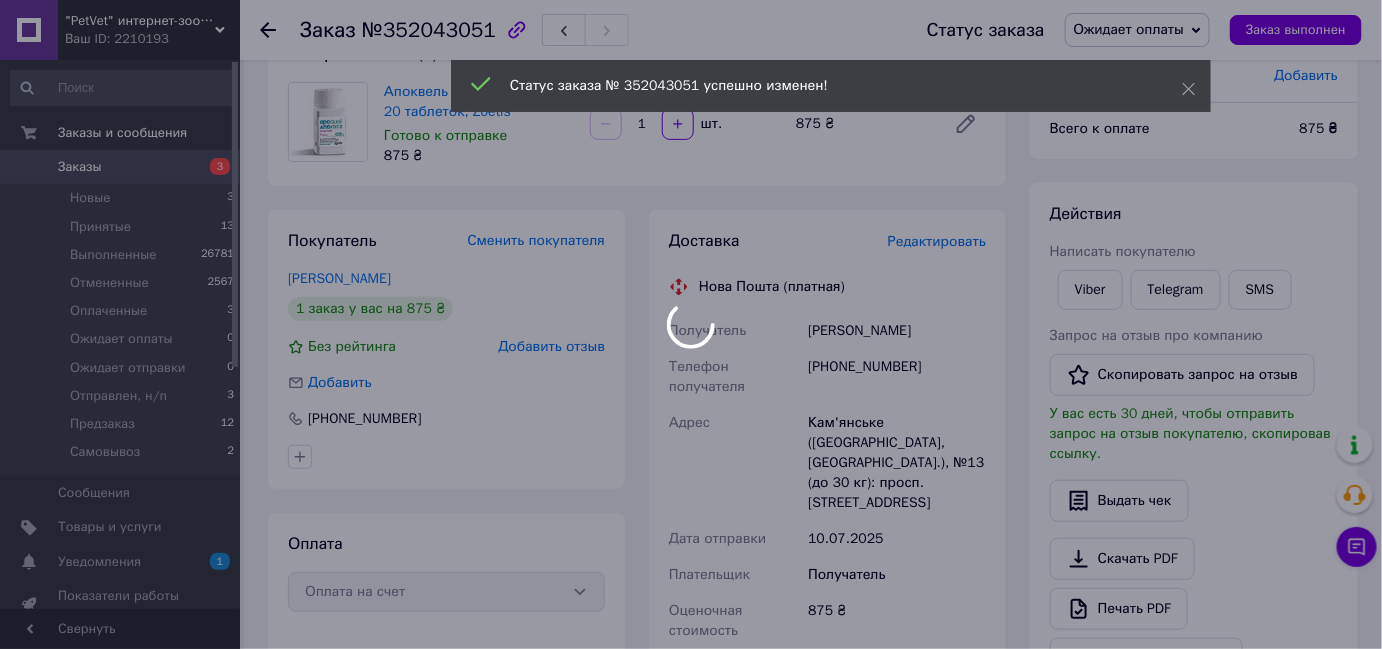 click at bounding box center [691, 324] 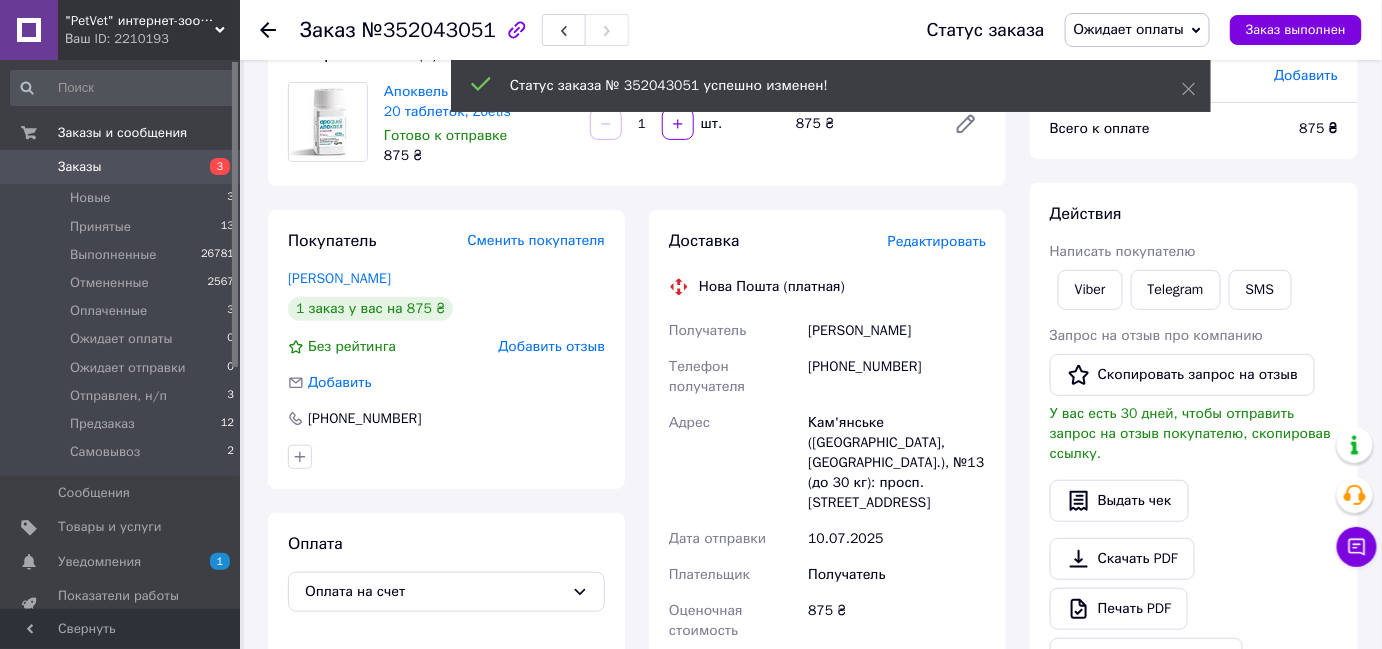 click on "Редактировать" at bounding box center [937, 241] 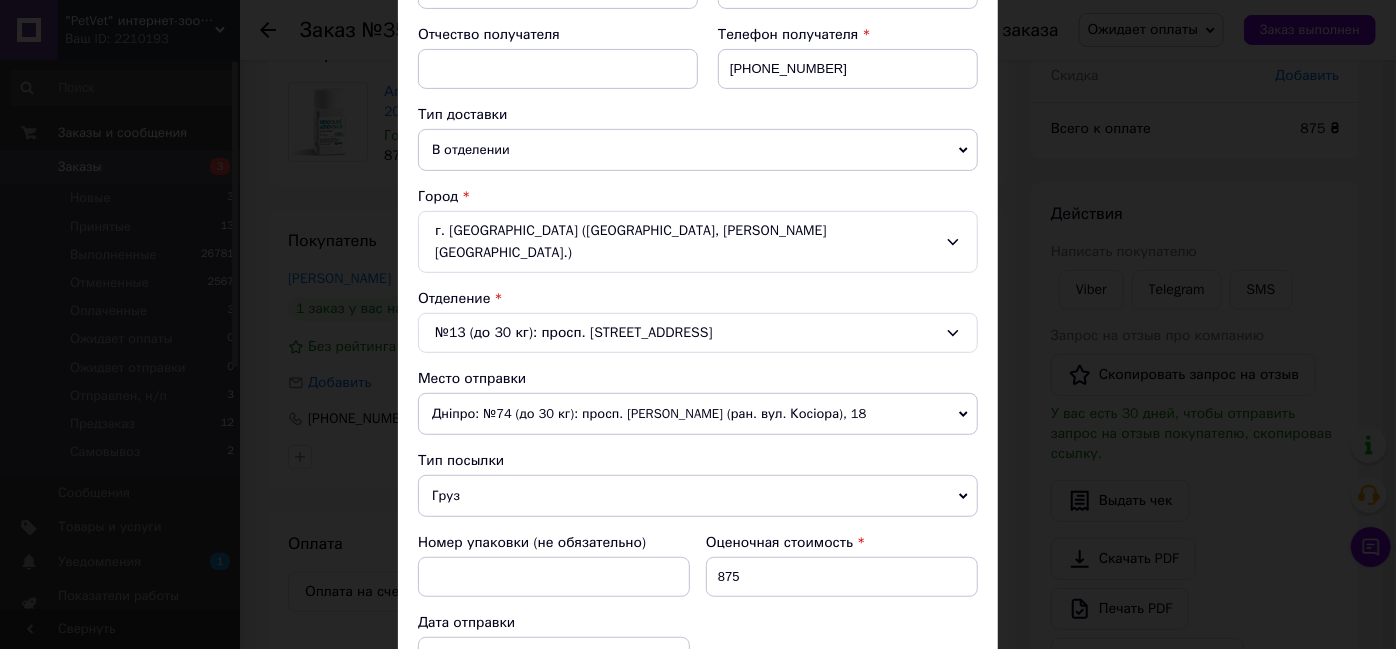 scroll, scrollTop: 454, scrollLeft: 0, axis: vertical 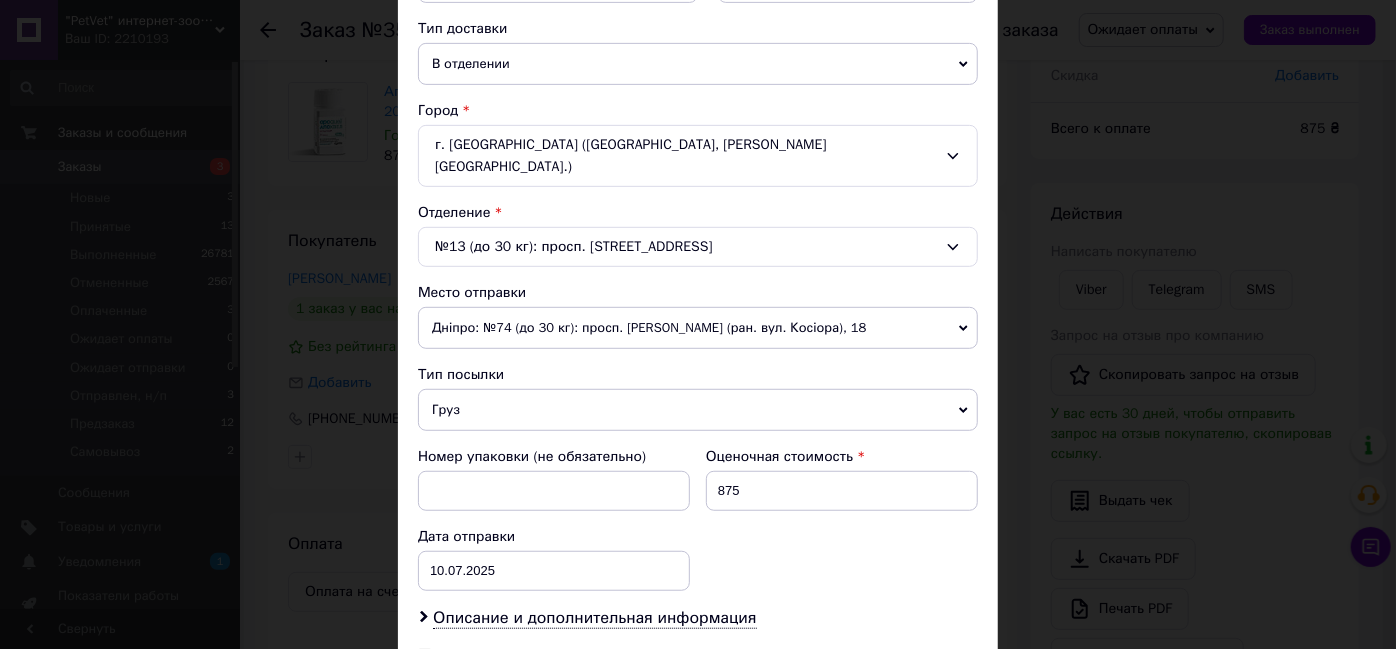 click on "Груз" at bounding box center [698, 410] 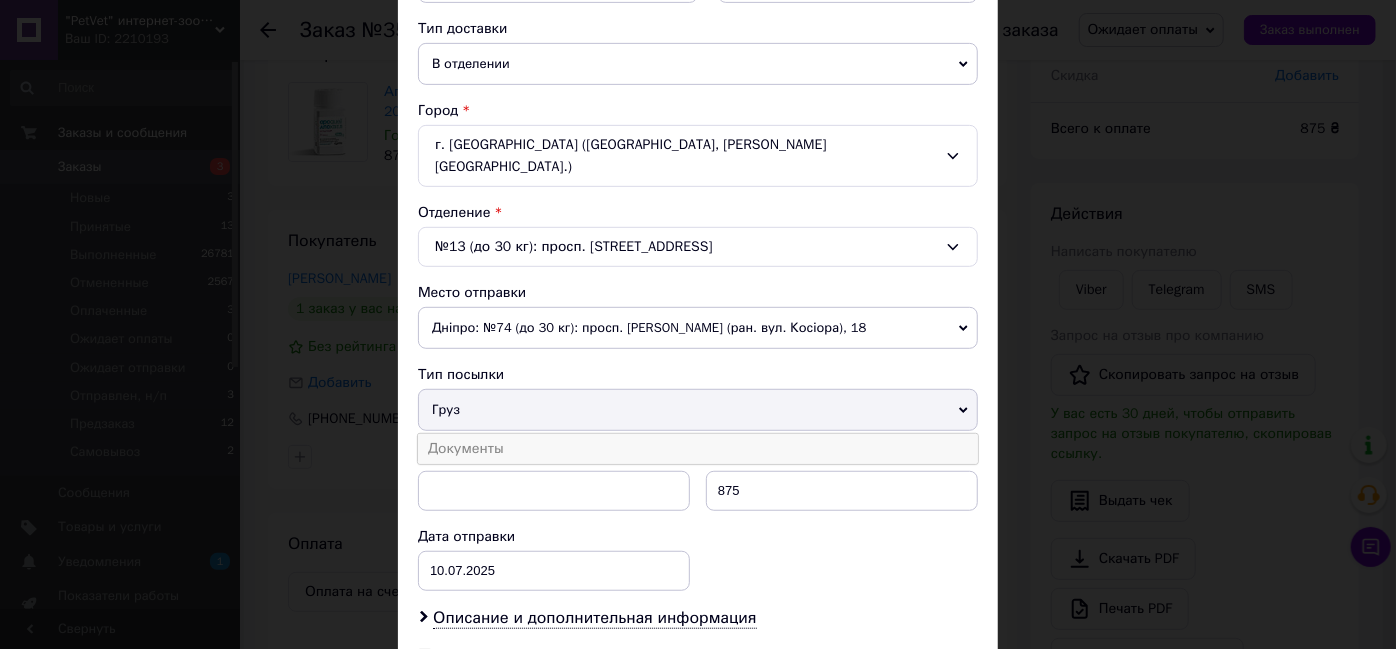 click on "Документы" at bounding box center [698, 449] 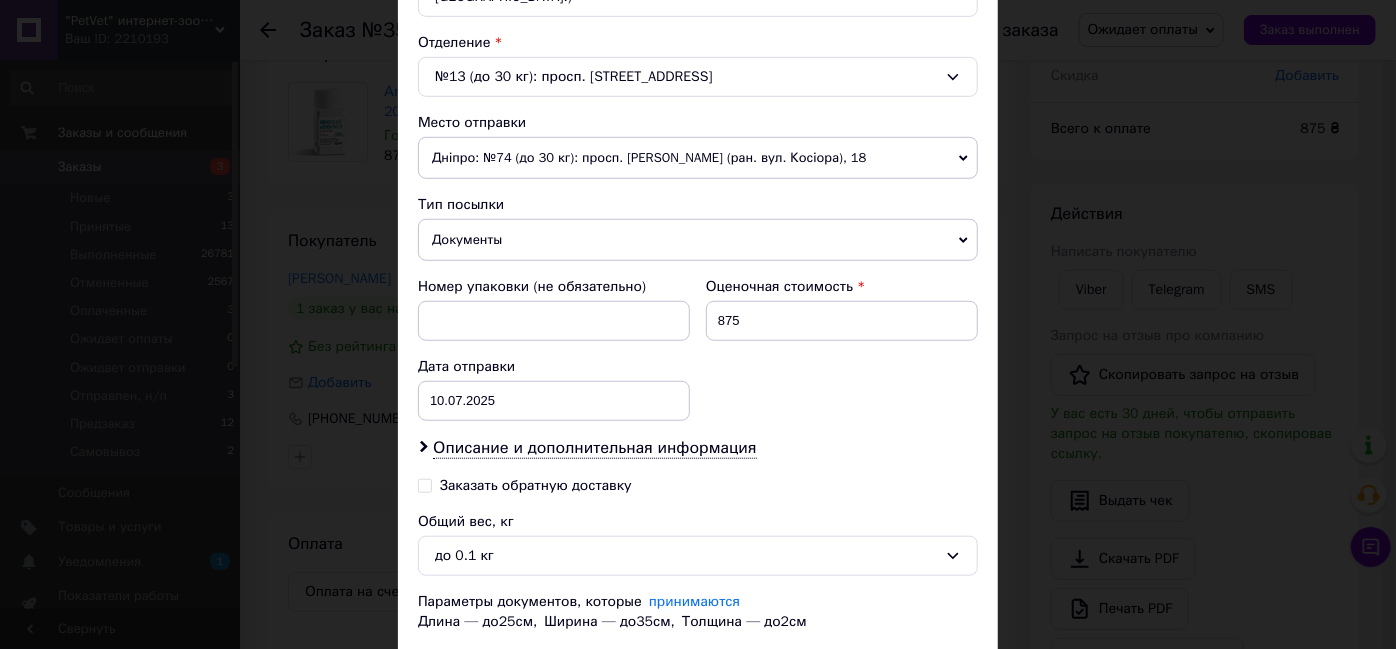 scroll, scrollTop: 636, scrollLeft: 0, axis: vertical 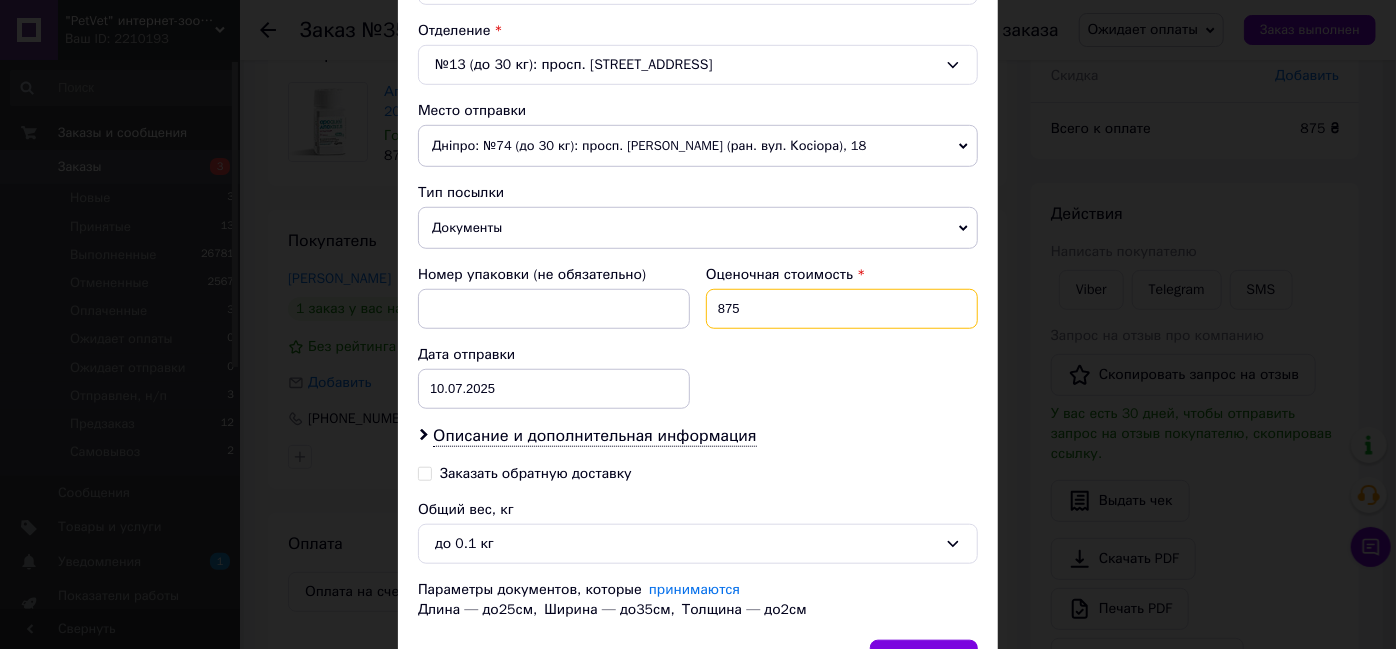 drag, startPoint x: 741, startPoint y: 276, endPoint x: 701, endPoint y: 281, distance: 40.311287 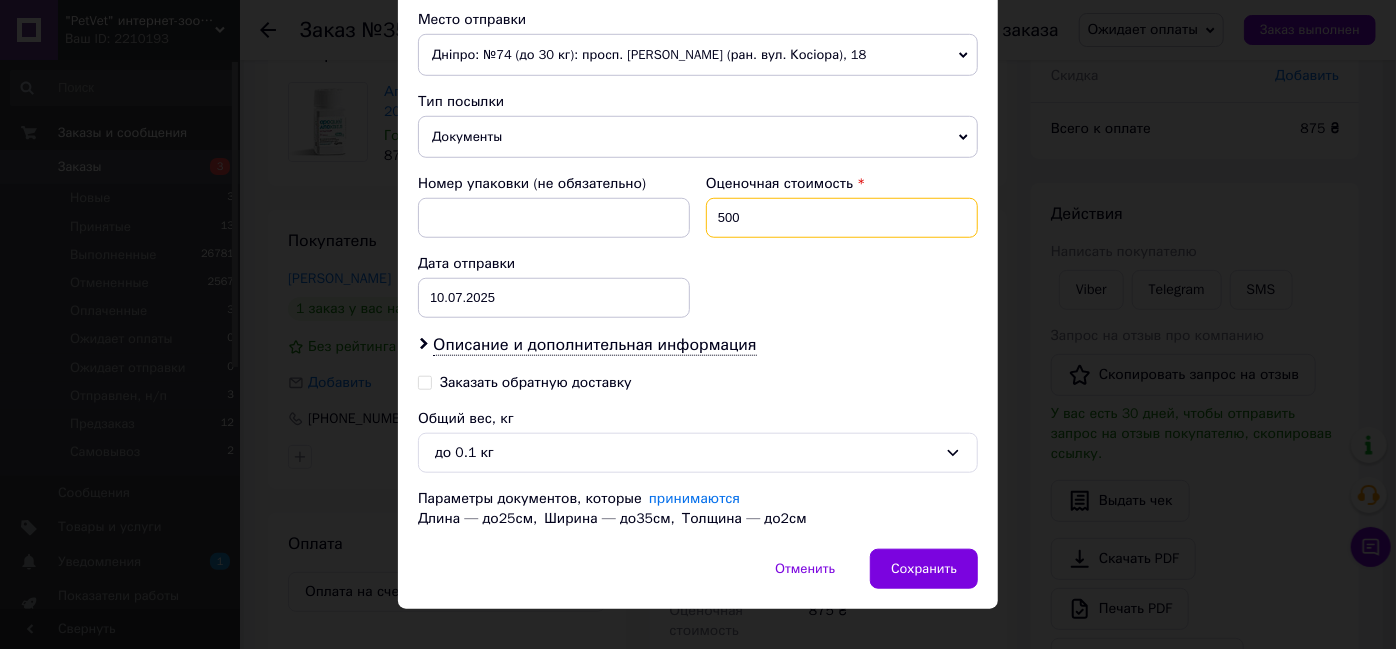 scroll, scrollTop: 728, scrollLeft: 0, axis: vertical 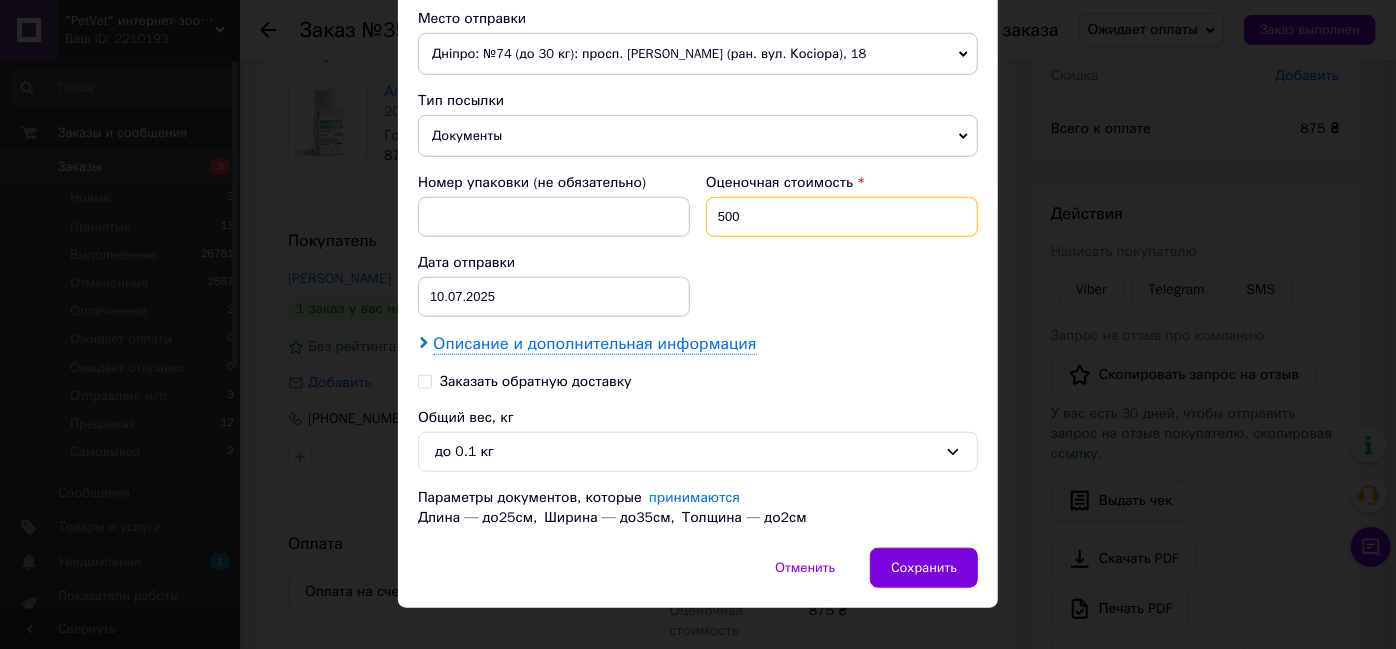 type on "500" 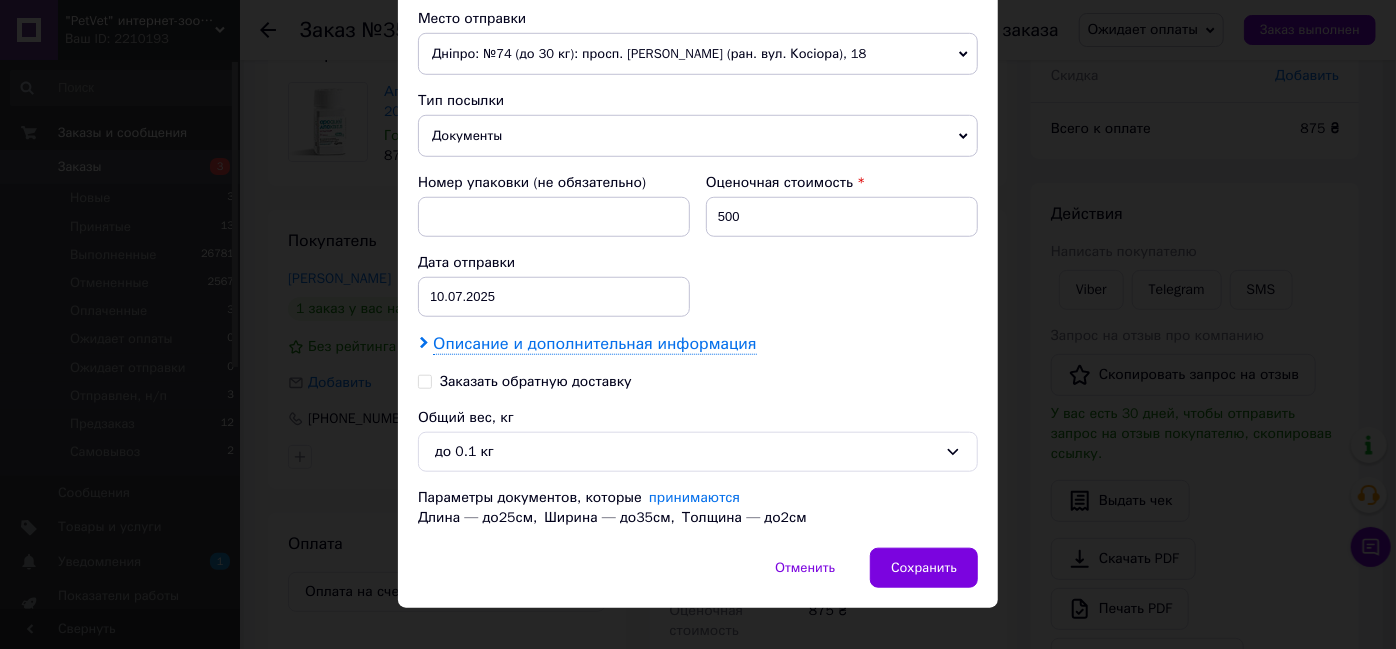 click on "Описание и дополнительная информация" at bounding box center [594, 344] 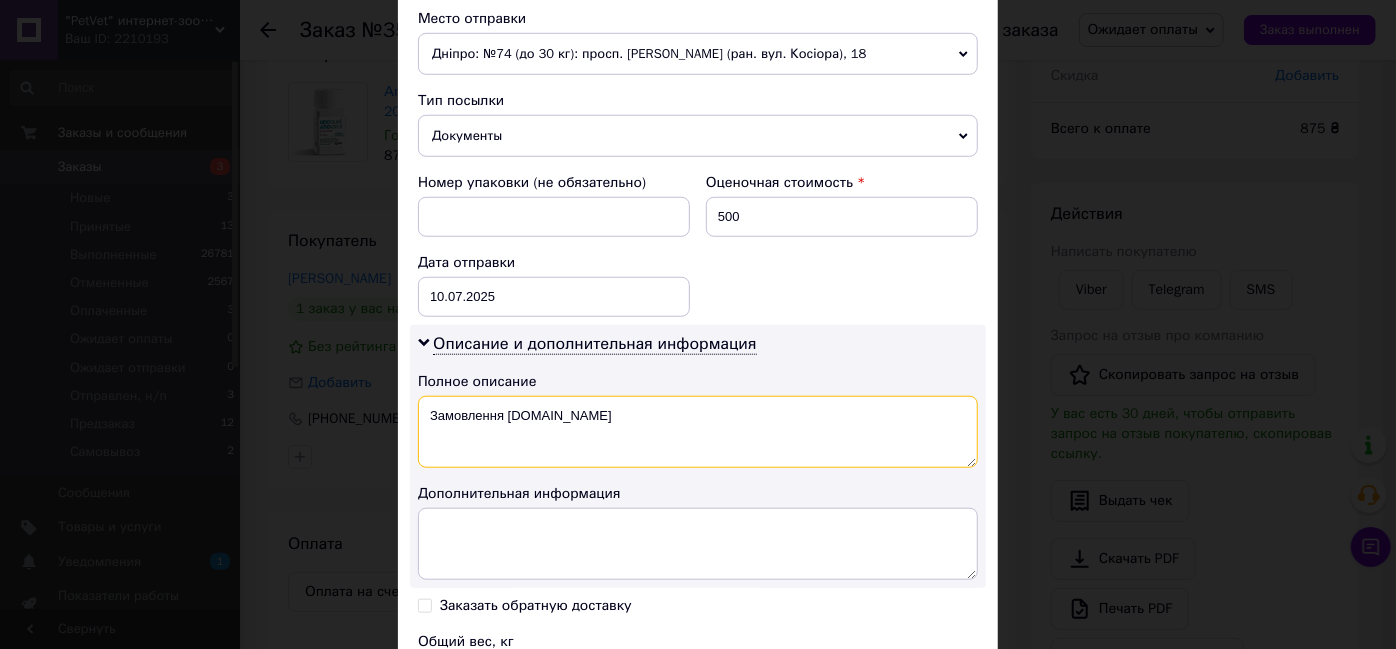 drag, startPoint x: 565, startPoint y: 385, endPoint x: 407, endPoint y: 398, distance: 158.5339 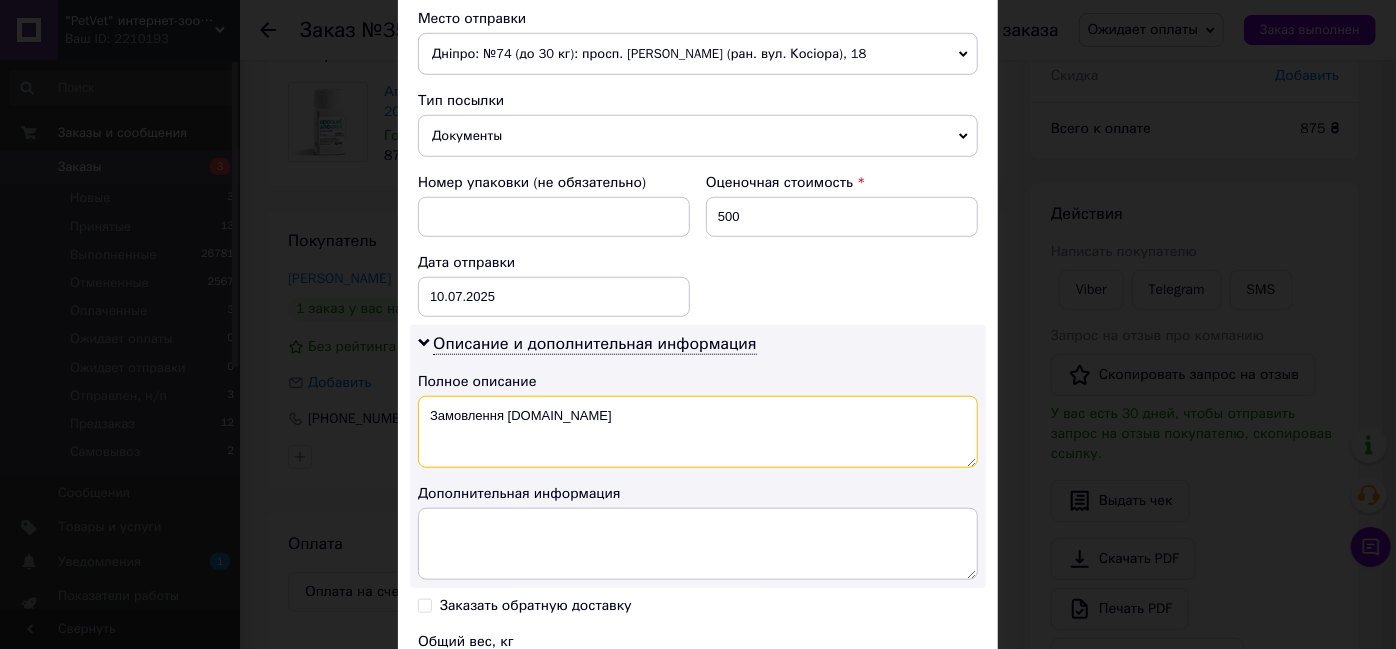 click on "Описание и дополнительная информация Полное описание Замовлення [DOMAIN_NAME] Дополнительная информация" at bounding box center [698, 456] 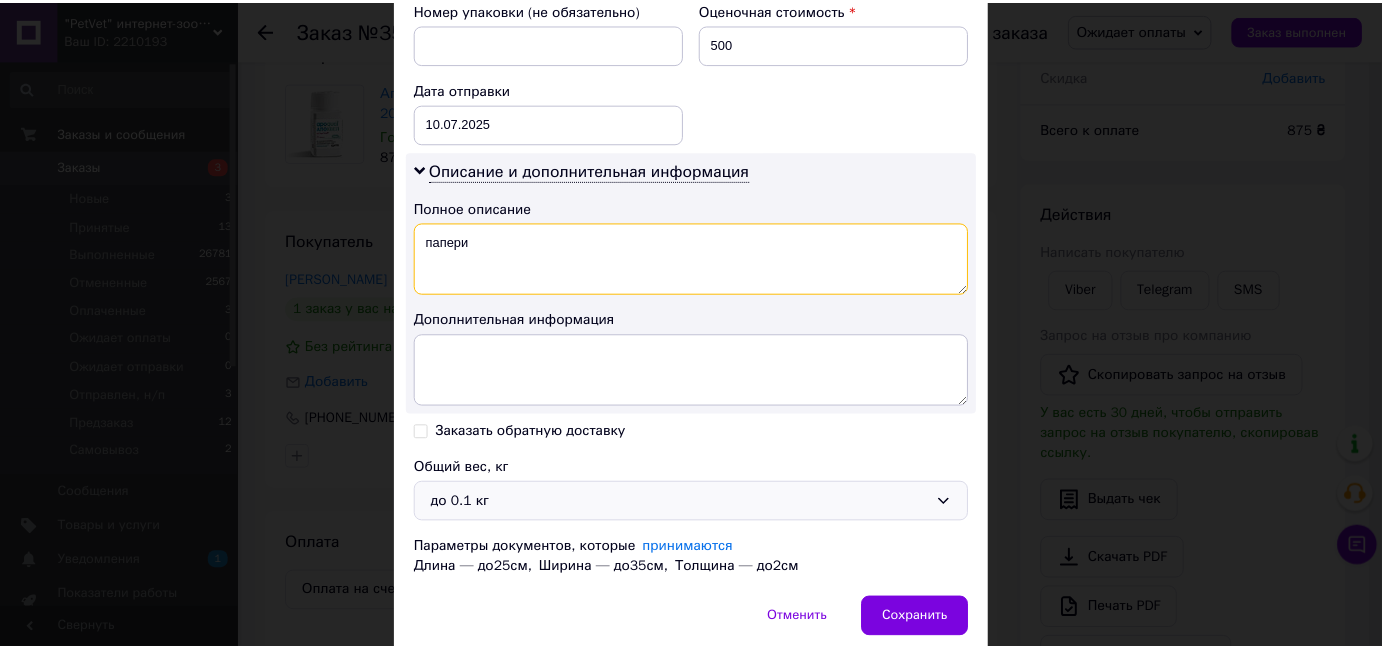 scroll, scrollTop: 951, scrollLeft: 0, axis: vertical 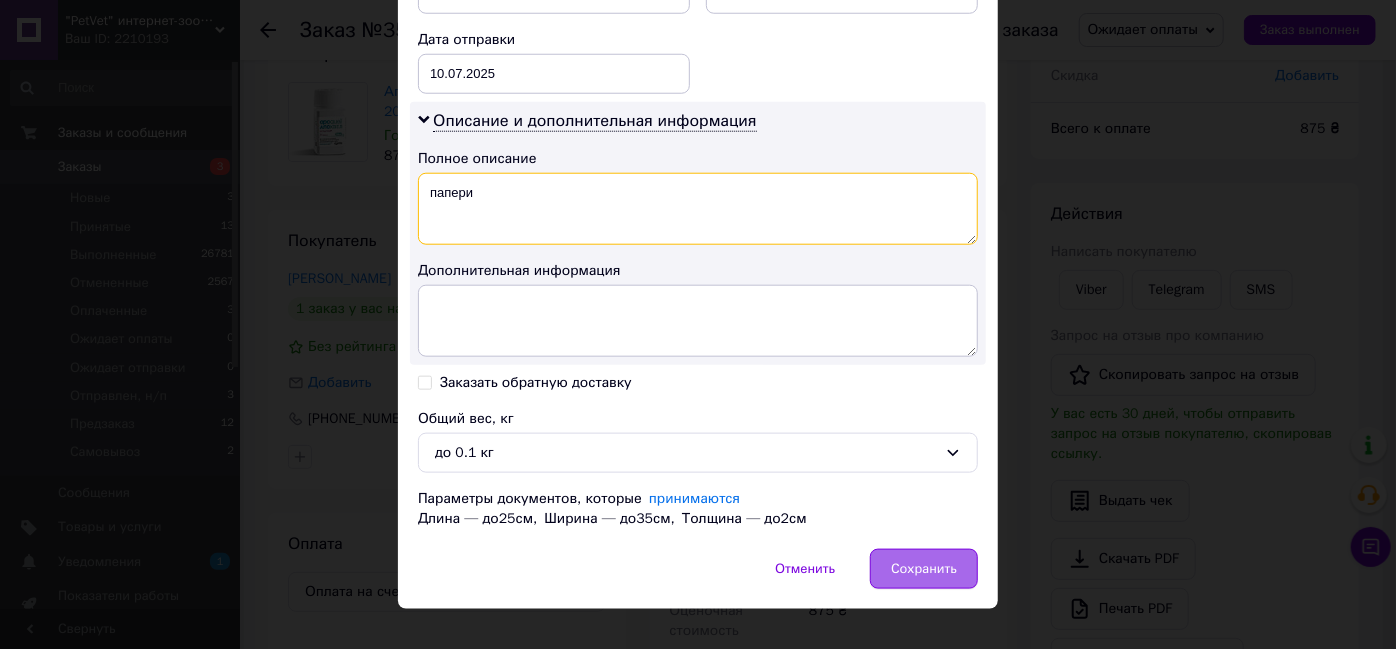 type on "папери" 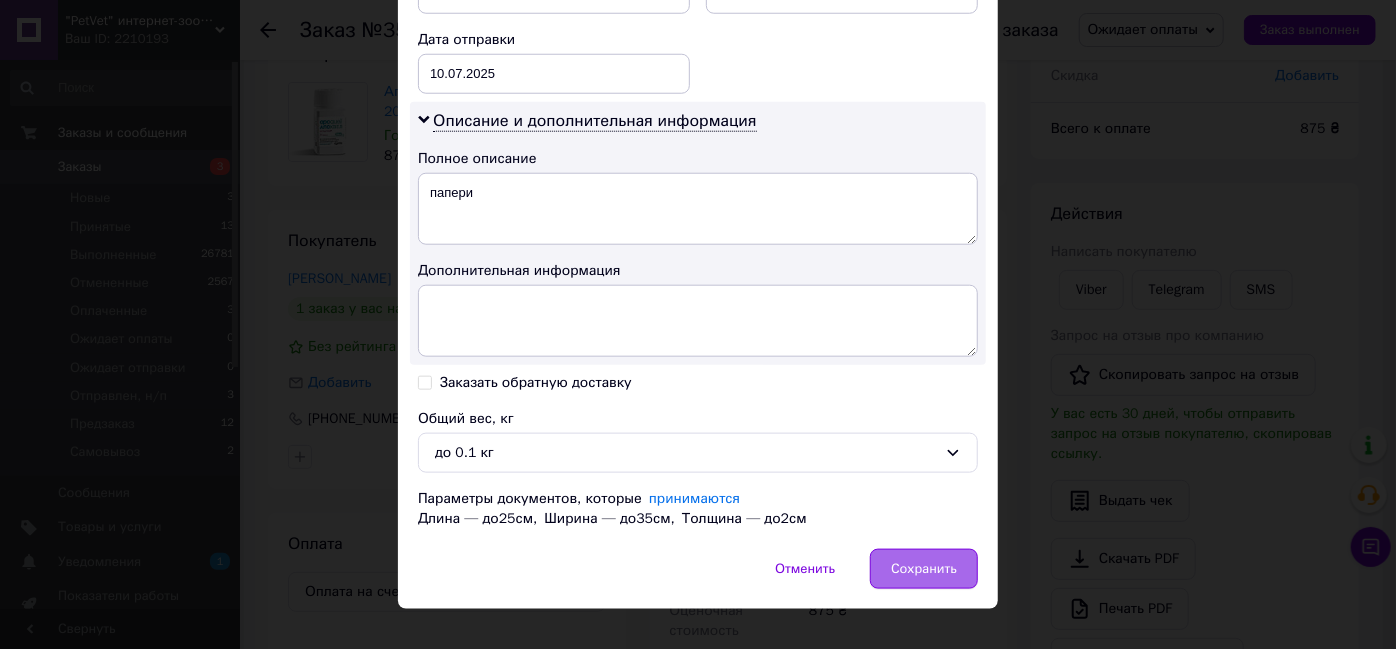 click on "Сохранить" at bounding box center [924, 569] 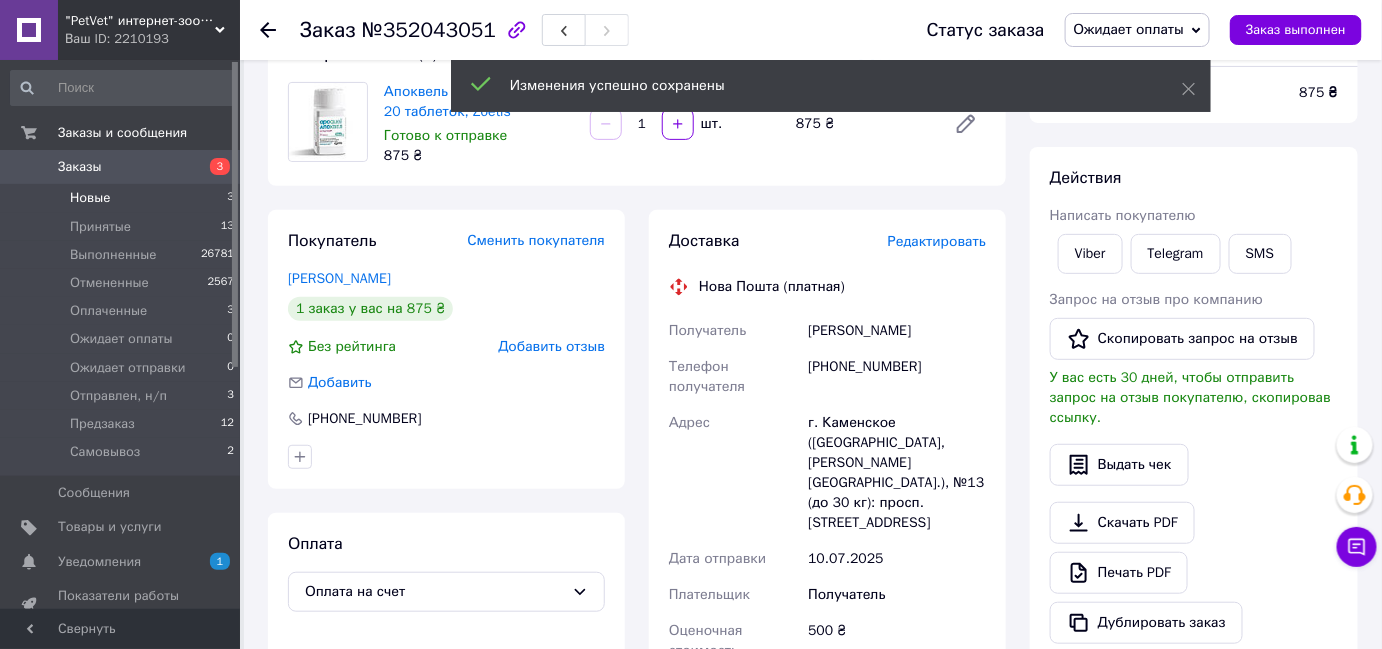 click on "Новые 3" at bounding box center (123, 198) 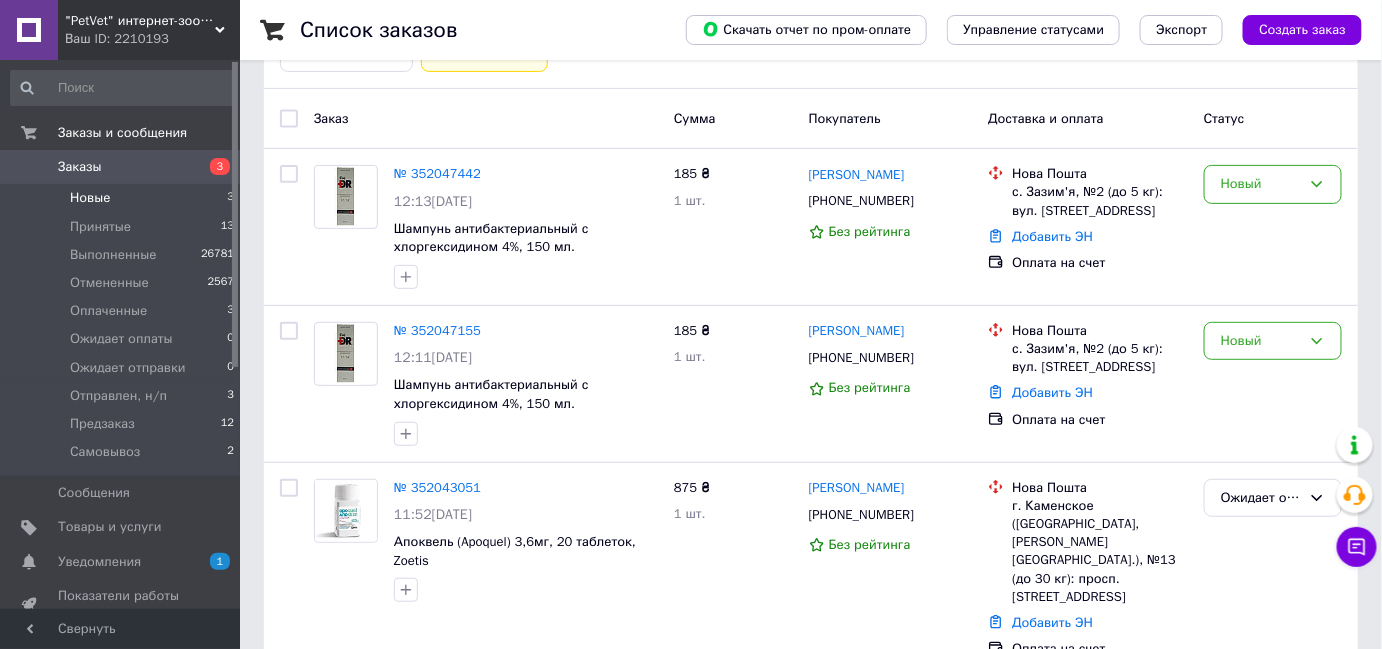 scroll, scrollTop: 149, scrollLeft: 0, axis: vertical 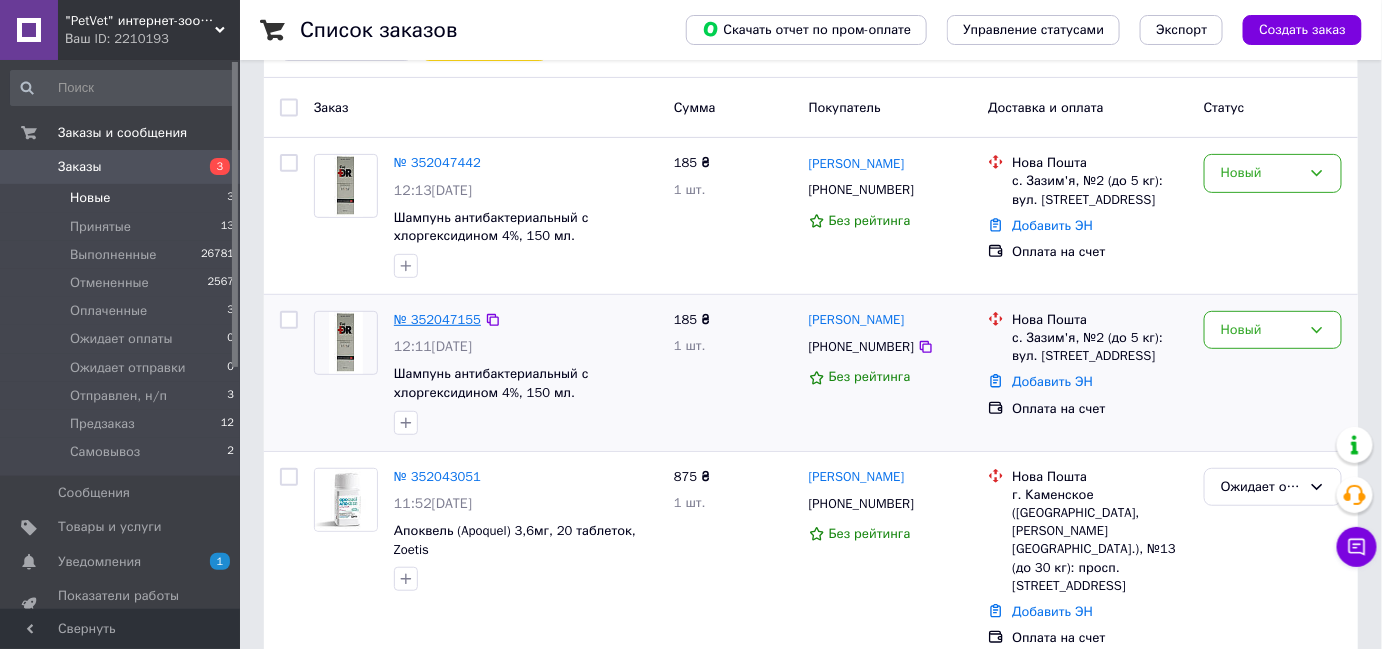 click on "№ 352047155" at bounding box center [437, 319] 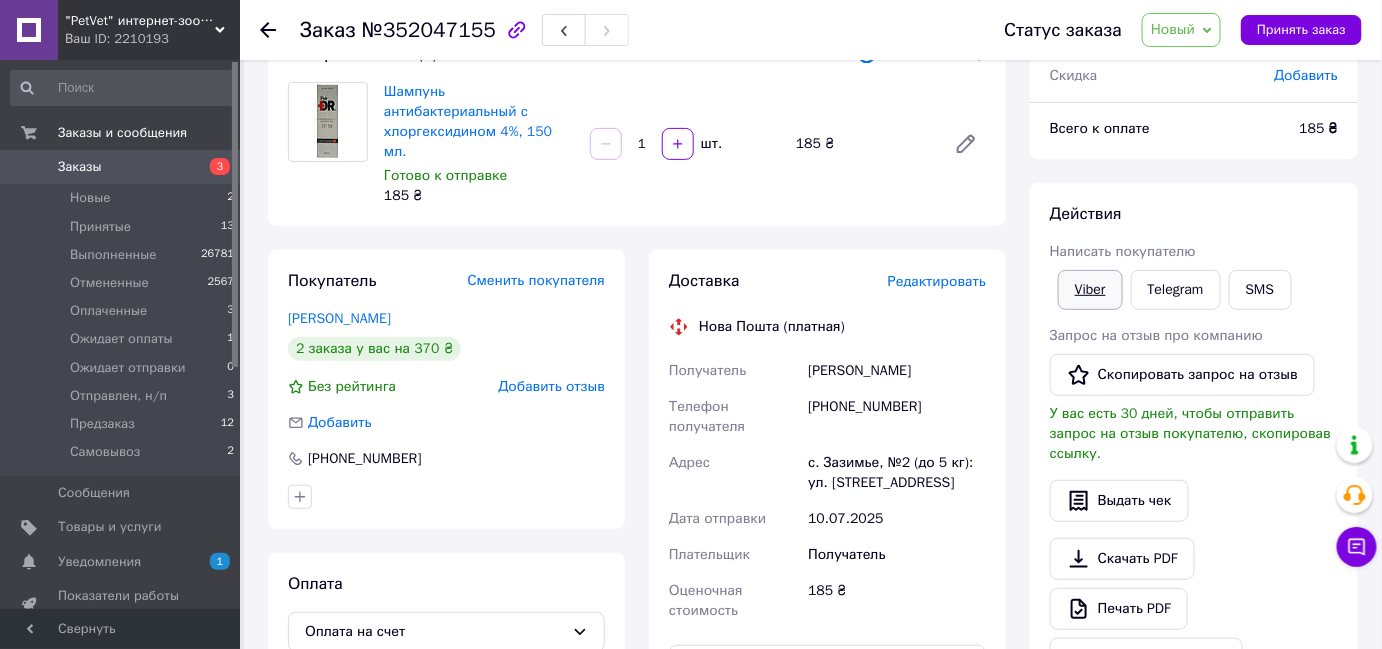click on "Viber" at bounding box center (1090, 290) 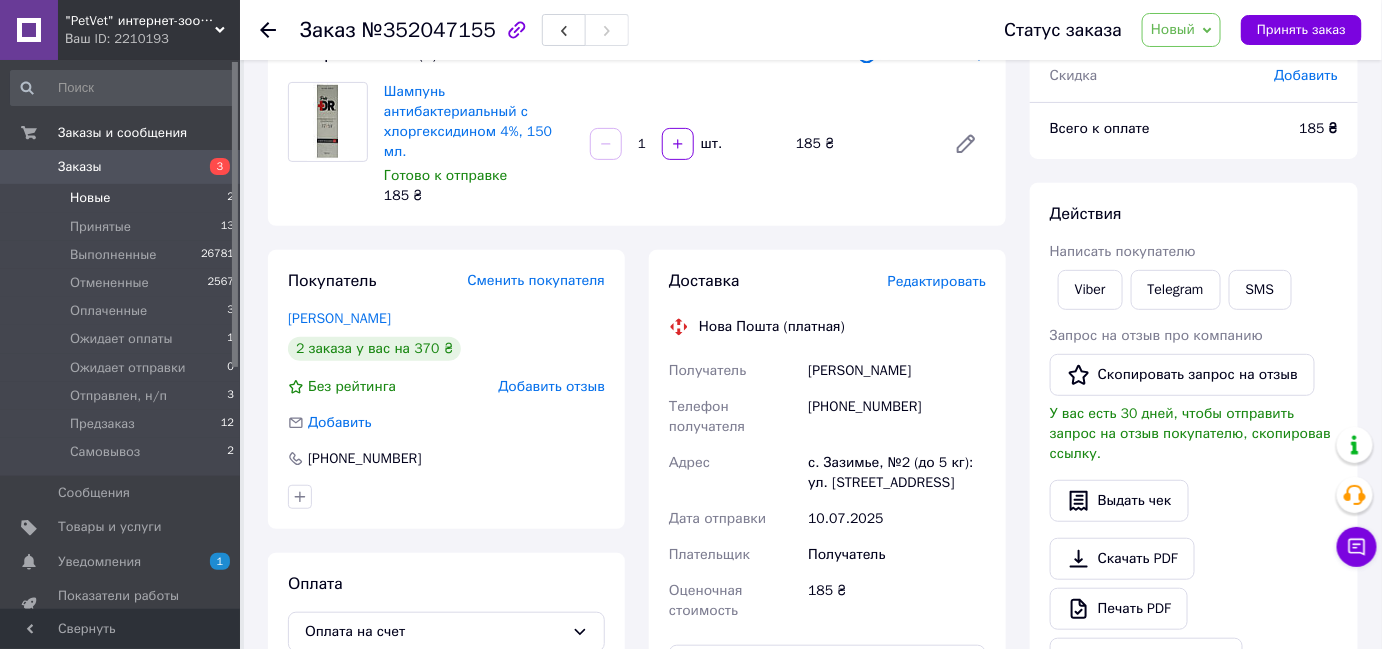 click on "Новые 2" at bounding box center (123, 198) 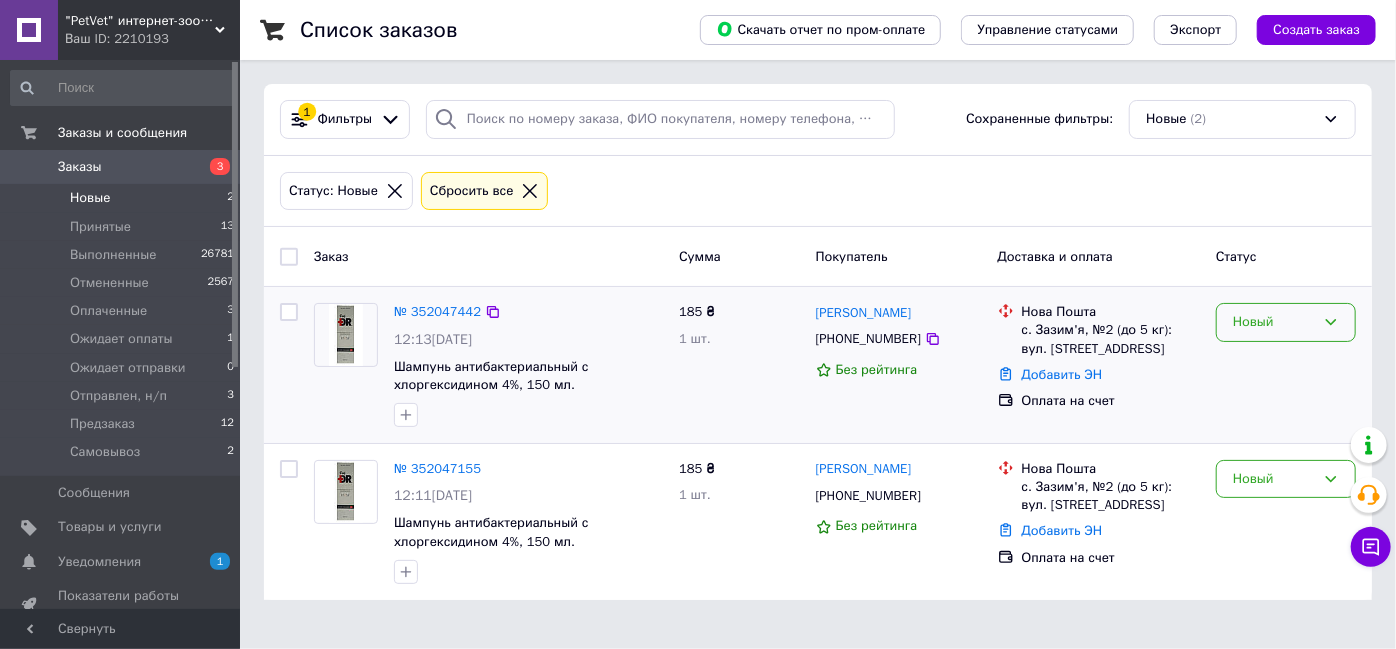 click on "Новый" at bounding box center [1274, 322] 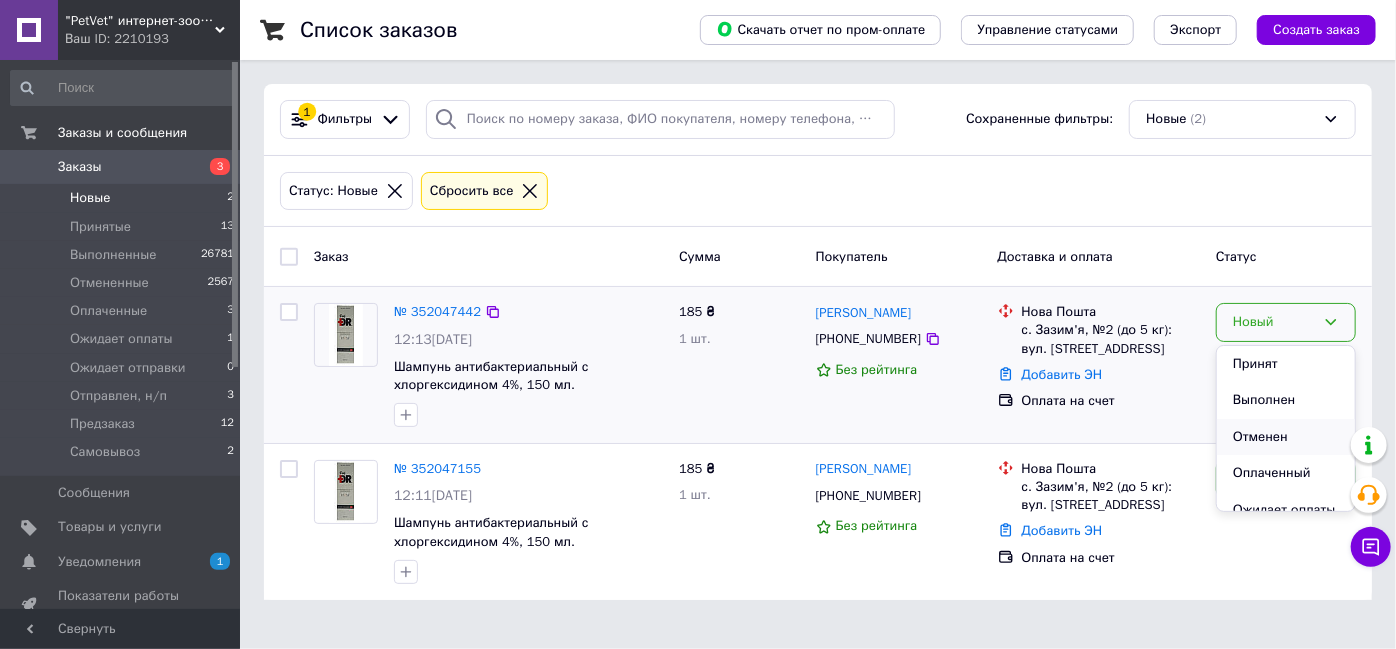 click on "Отменен" at bounding box center [1286, 437] 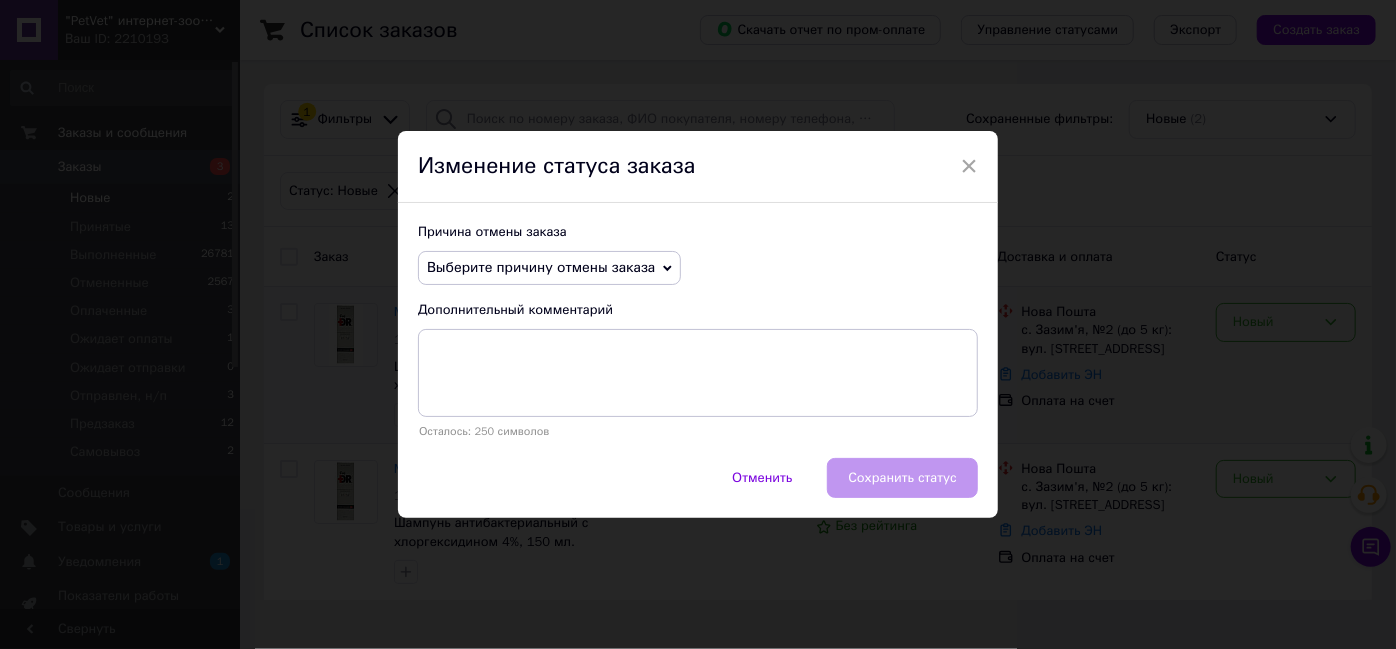 click on "Выберите причину отмены заказа" at bounding box center (541, 267) 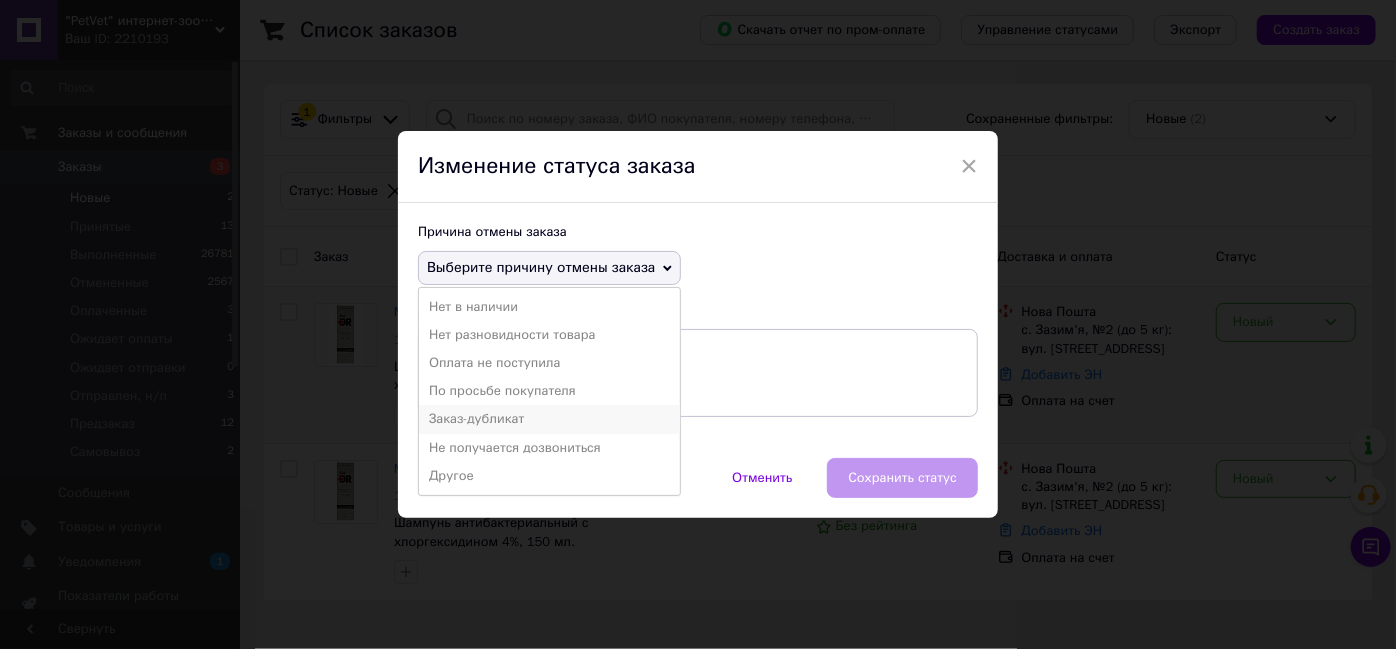 click on "Заказ-дубликат" at bounding box center (549, 419) 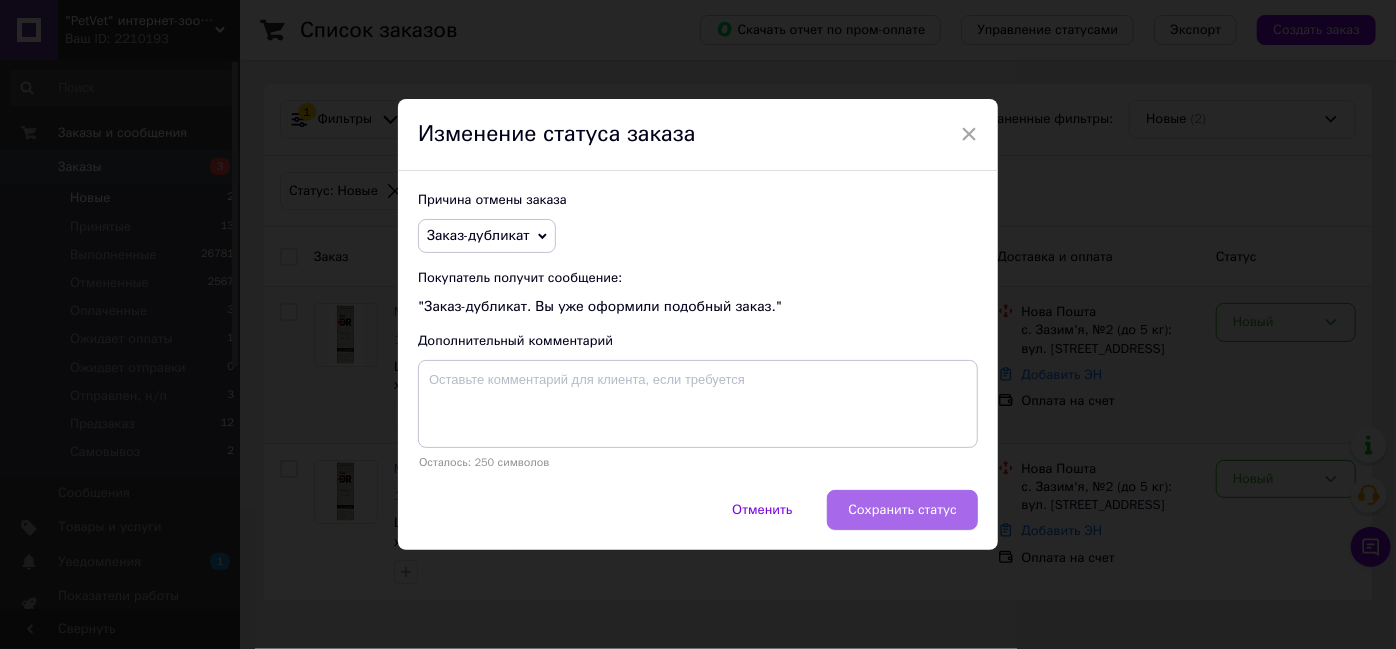 click on "Сохранить статус" at bounding box center [902, 510] 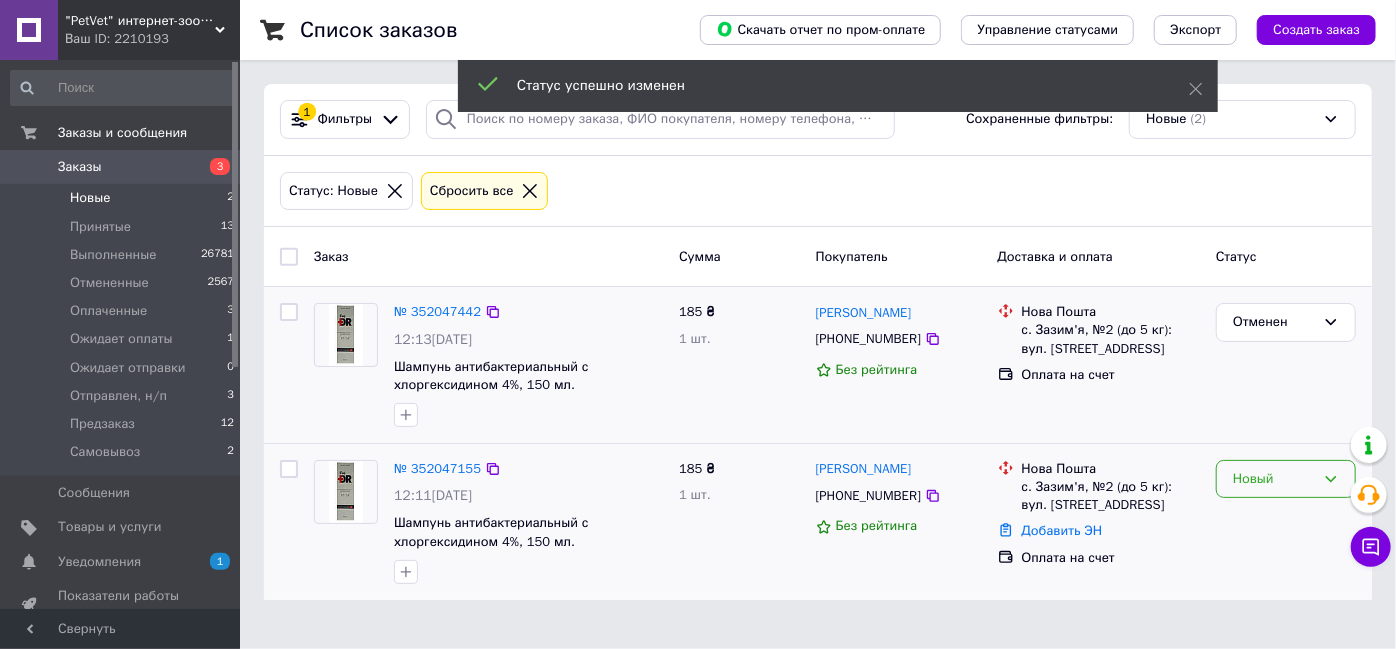 click on "Новый" at bounding box center (1274, 479) 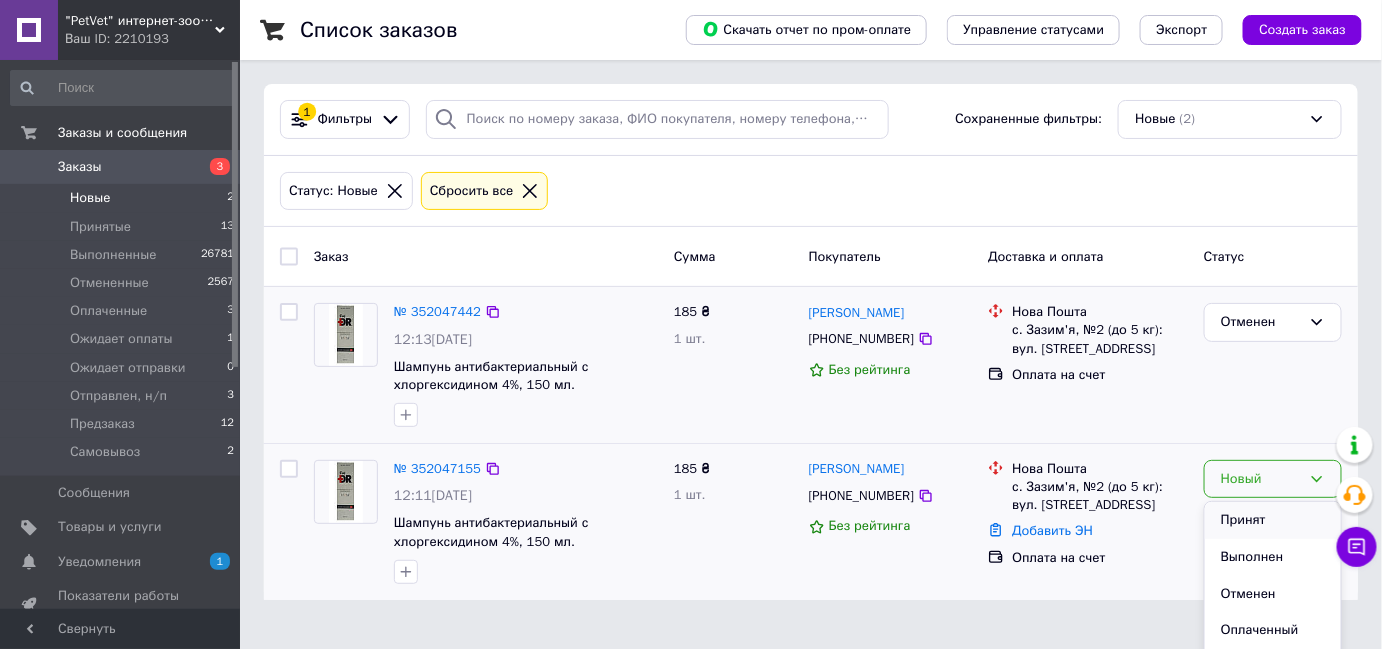 click on "Принят" at bounding box center (1273, 520) 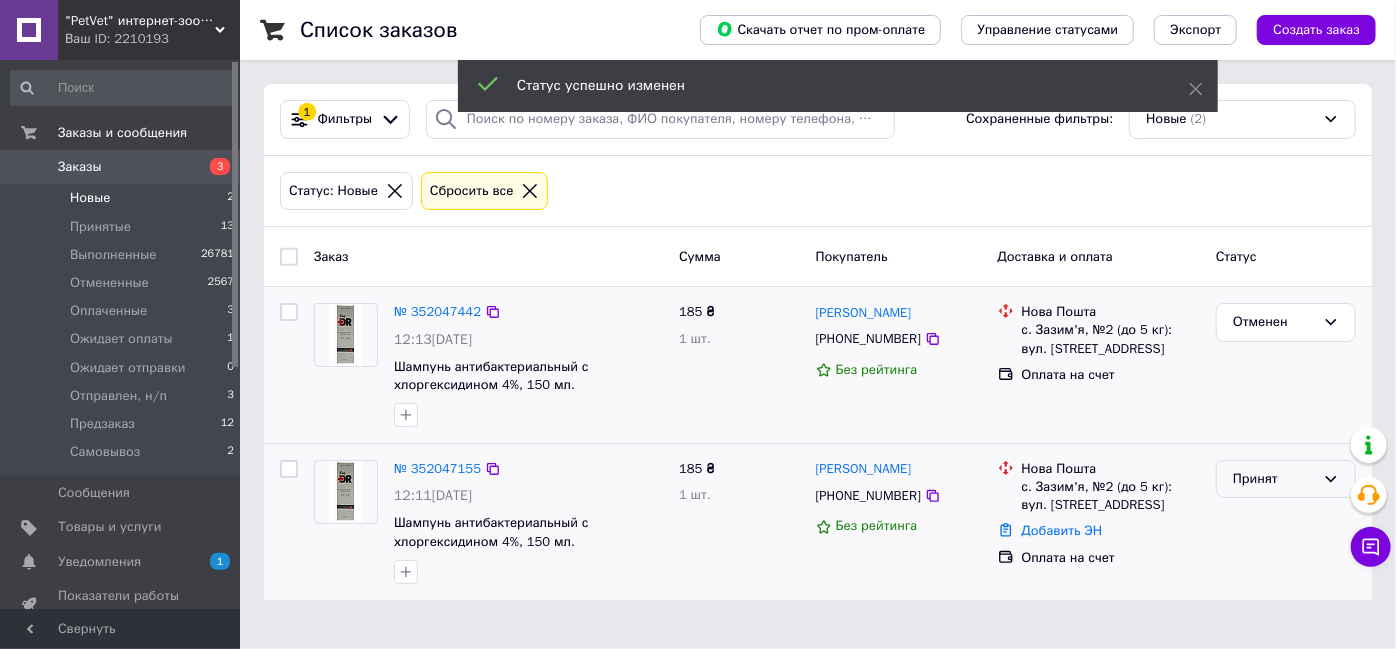 click on "Принят" at bounding box center [1274, 479] 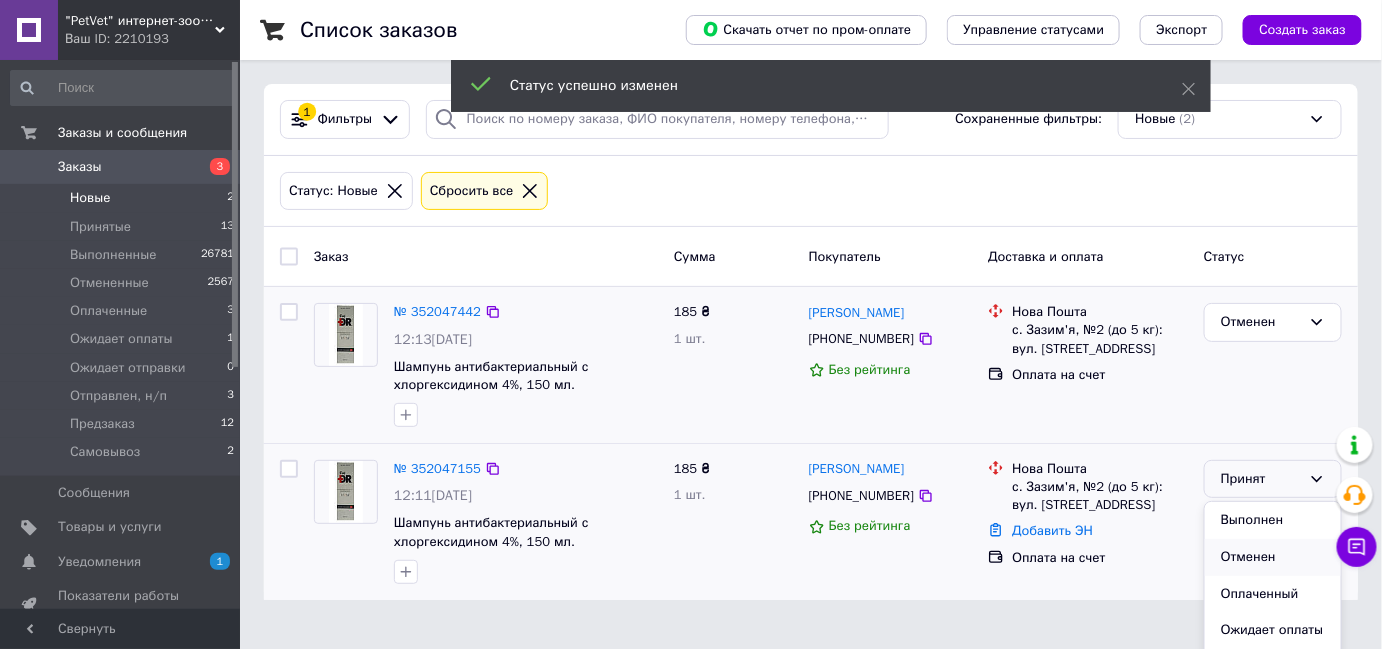 scroll, scrollTop: 90, scrollLeft: 0, axis: vertical 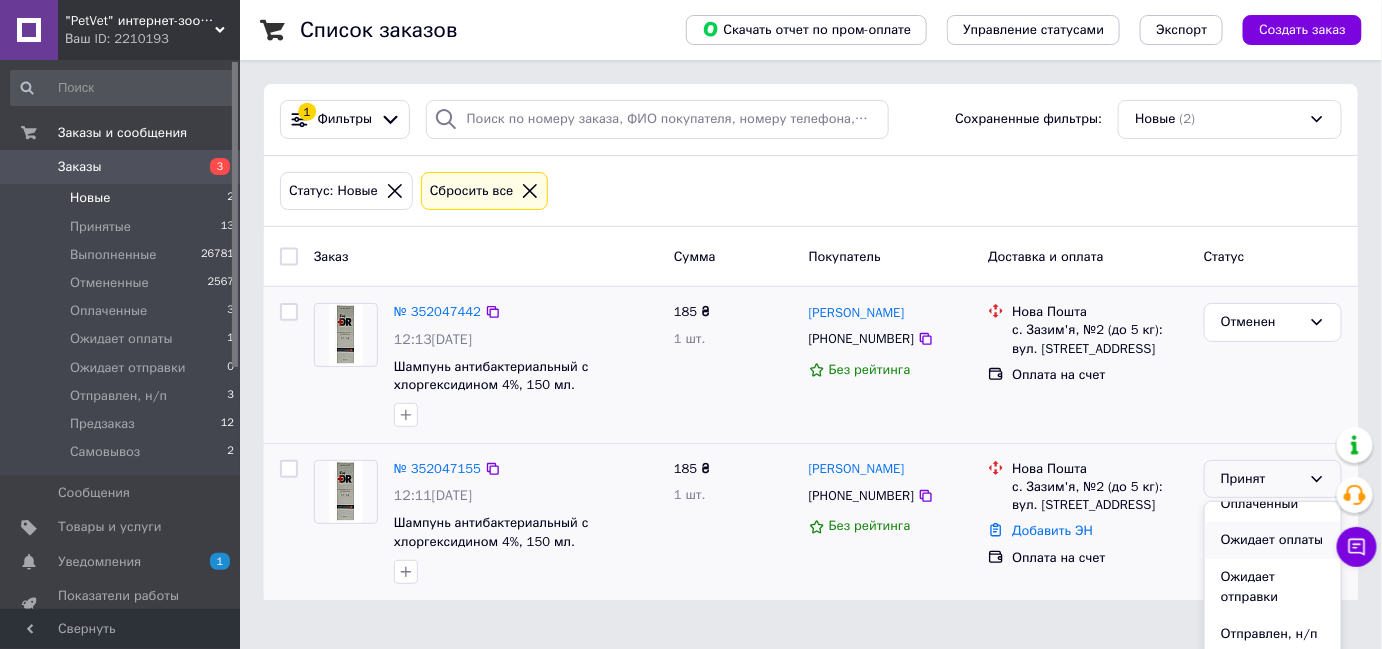 click on "Ожидает оплаты" at bounding box center [1273, 540] 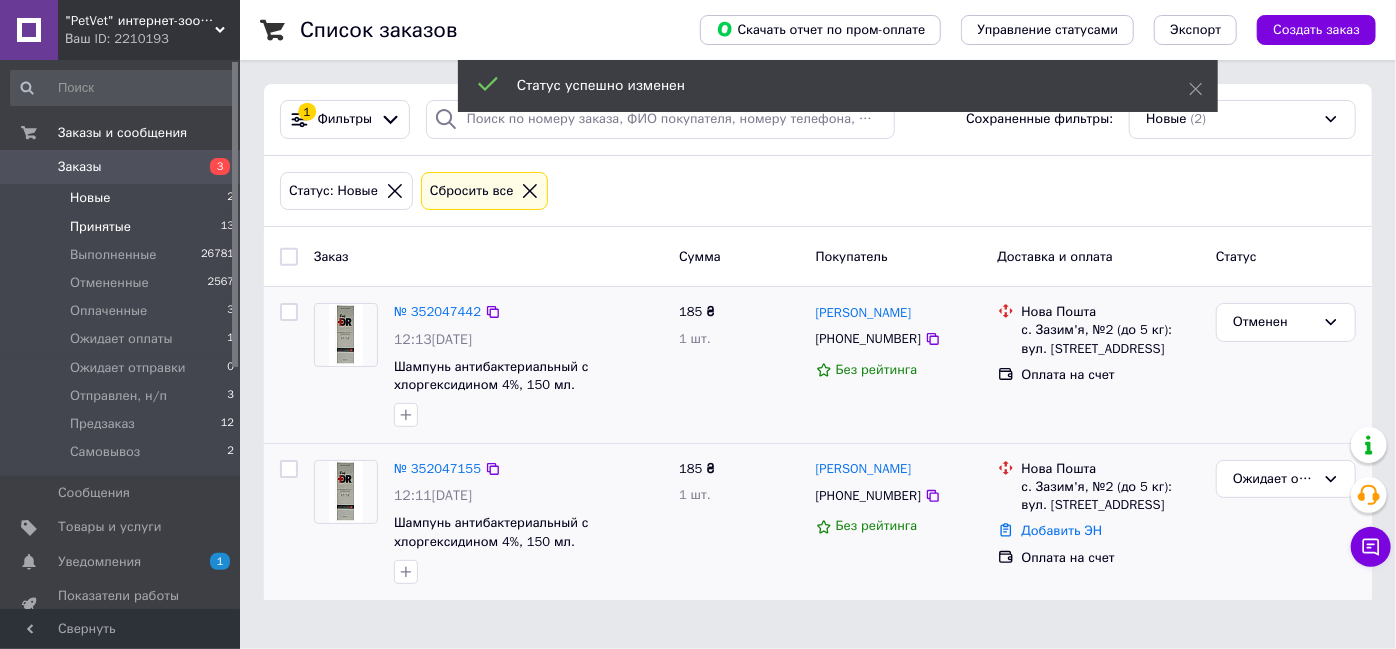 click on "Принятые 13" at bounding box center (123, 227) 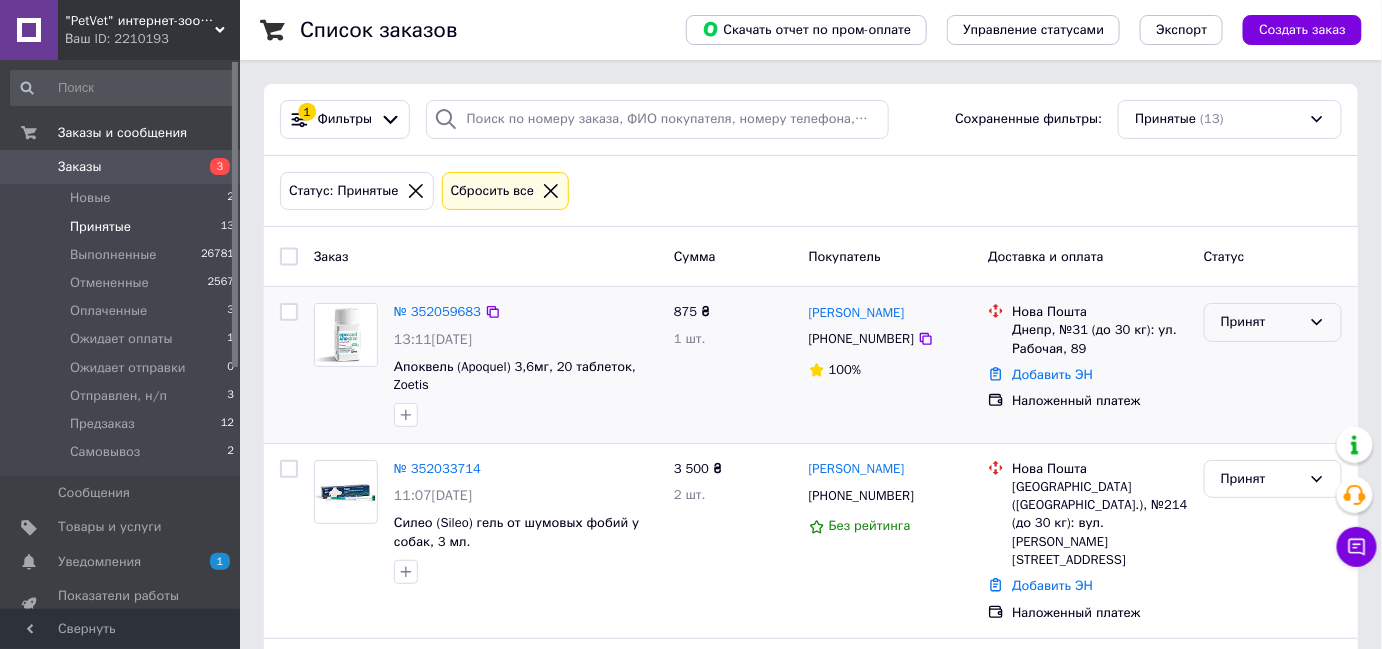 click on "Принят" at bounding box center [1261, 322] 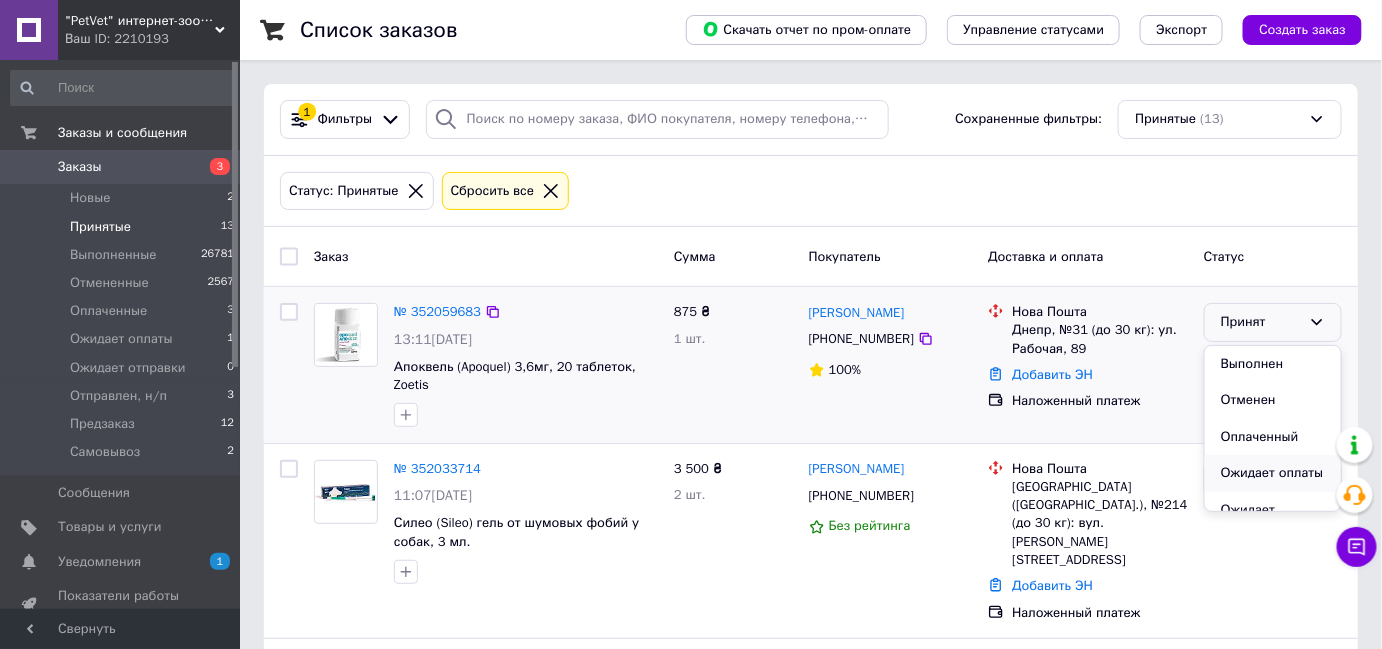 click on "Ожидает оплаты" at bounding box center [1273, 473] 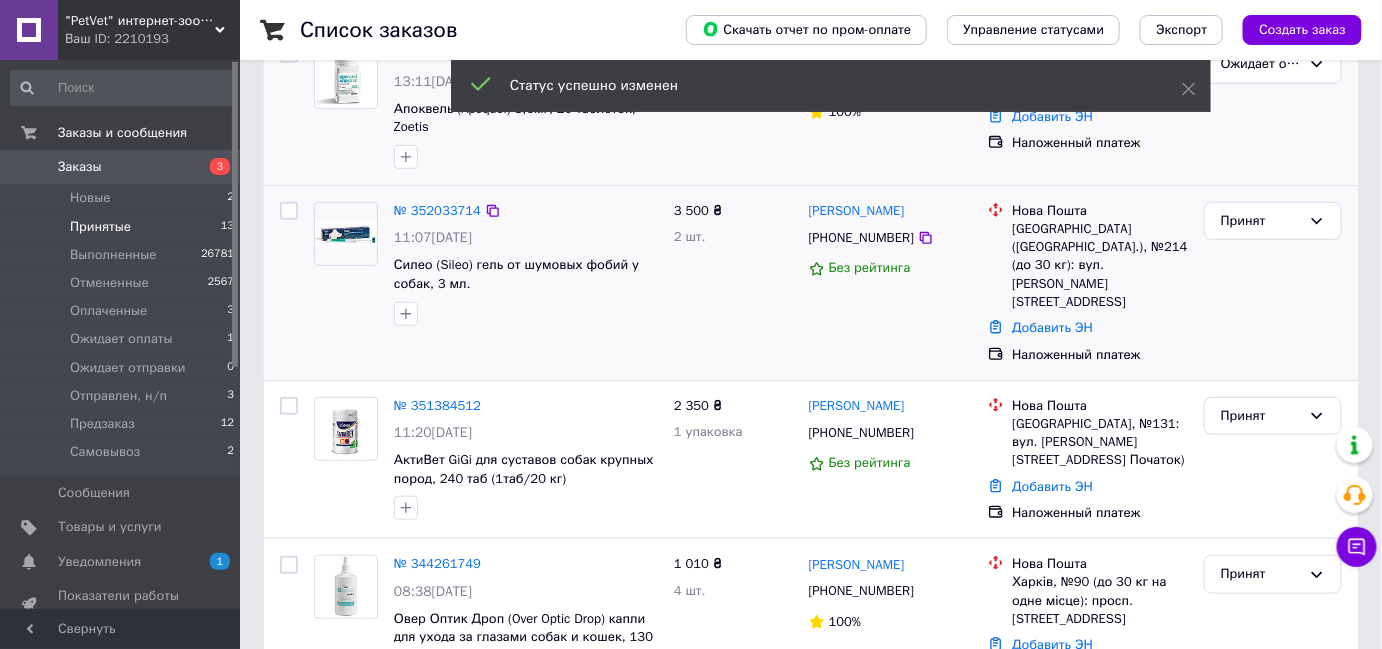 scroll, scrollTop: 363, scrollLeft: 0, axis: vertical 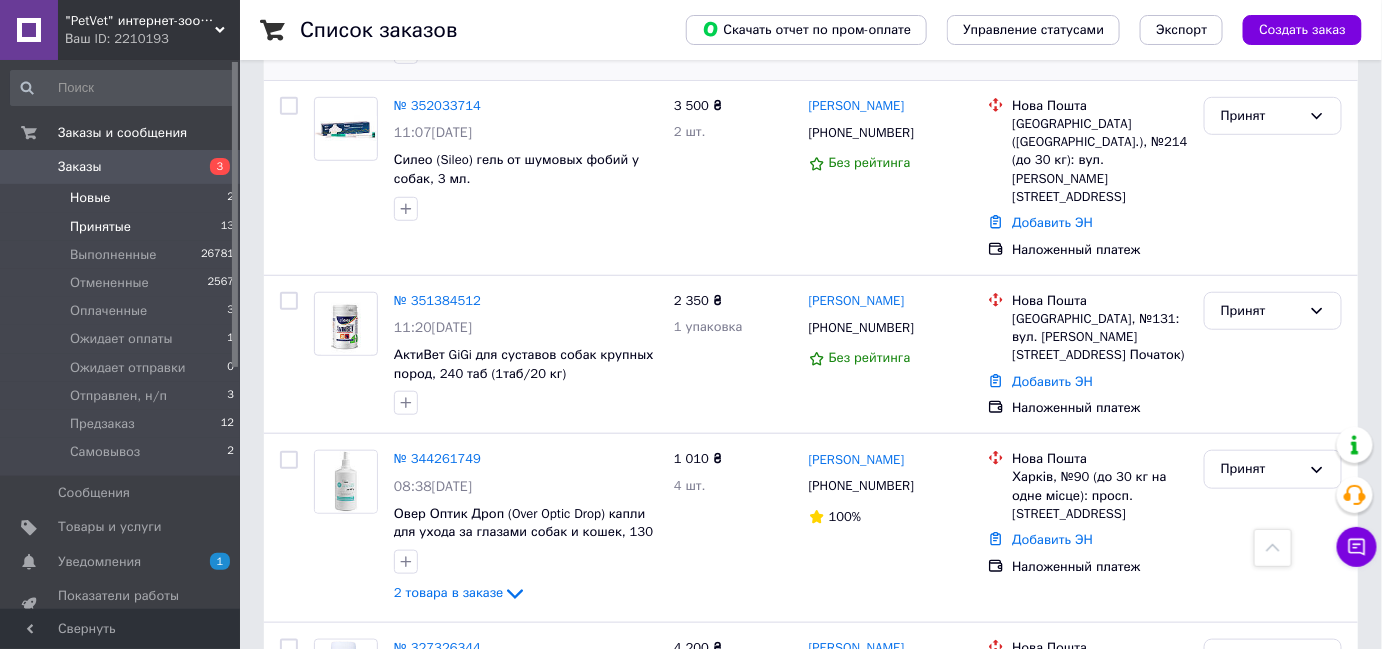 click on "Новые 2" at bounding box center [123, 198] 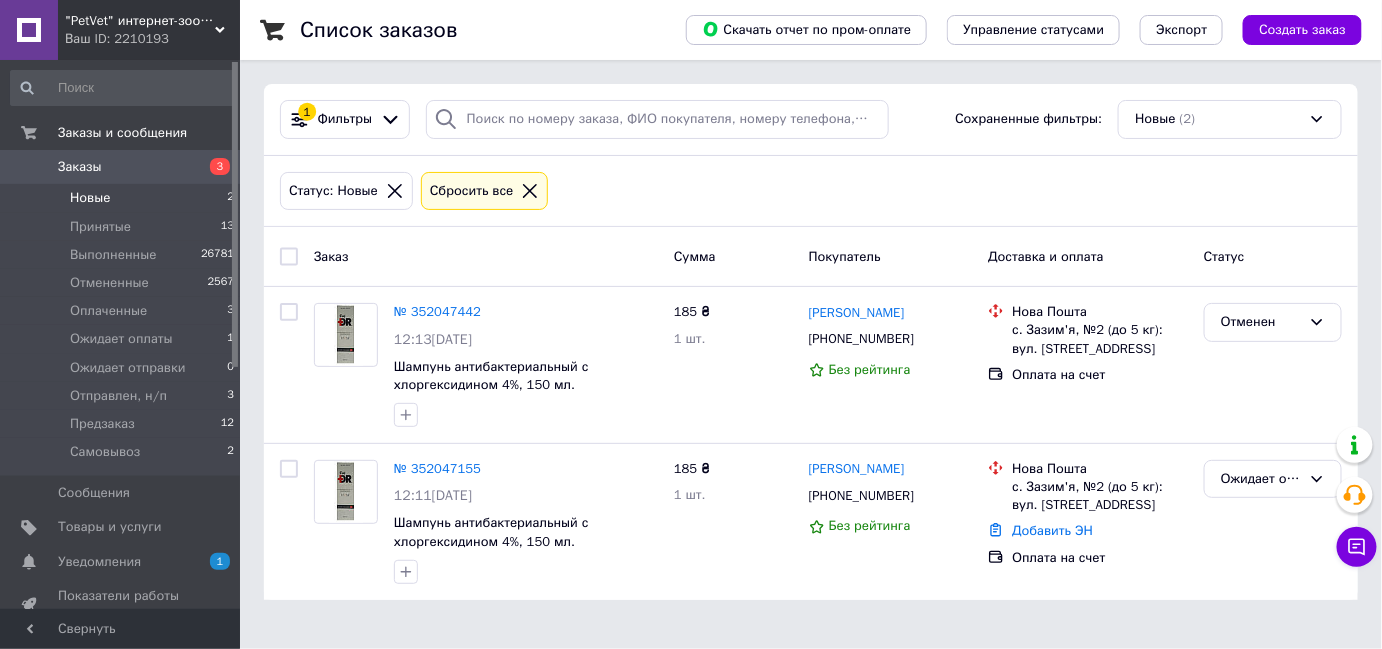 scroll, scrollTop: 0, scrollLeft: 0, axis: both 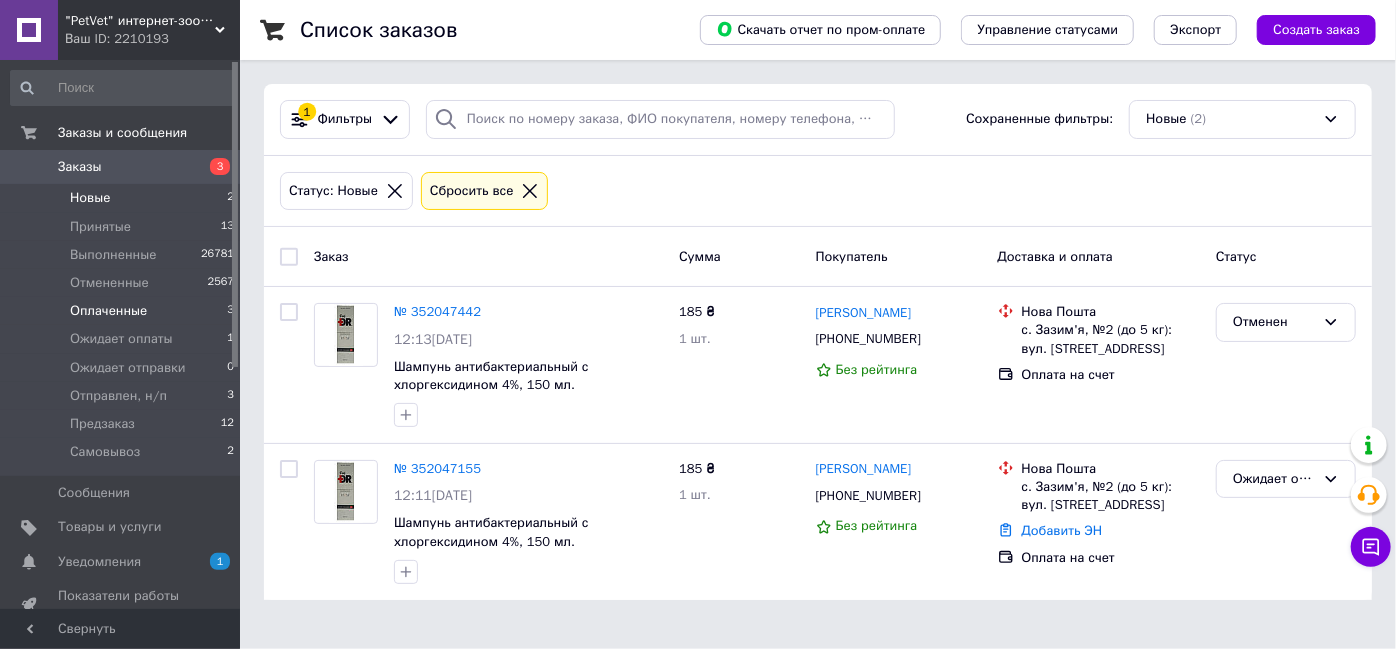 click on "Оплаченные 3" at bounding box center (123, 311) 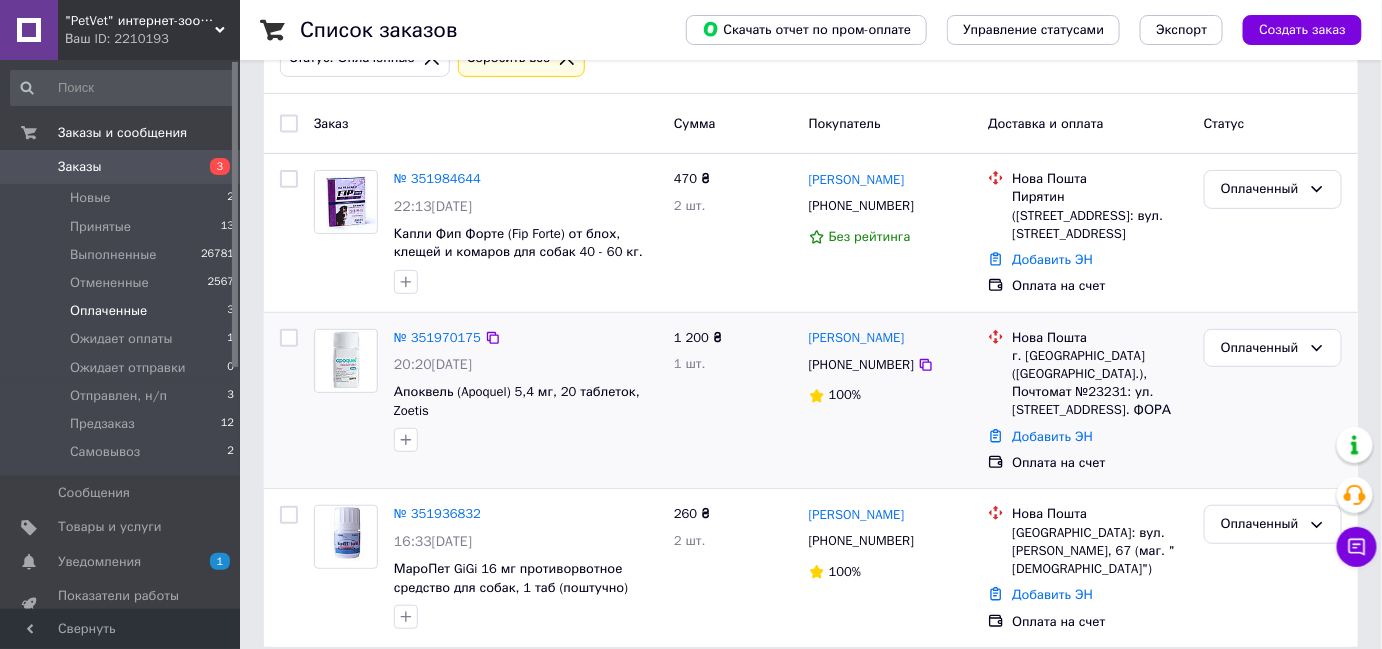 scroll, scrollTop: 151, scrollLeft: 0, axis: vertical 